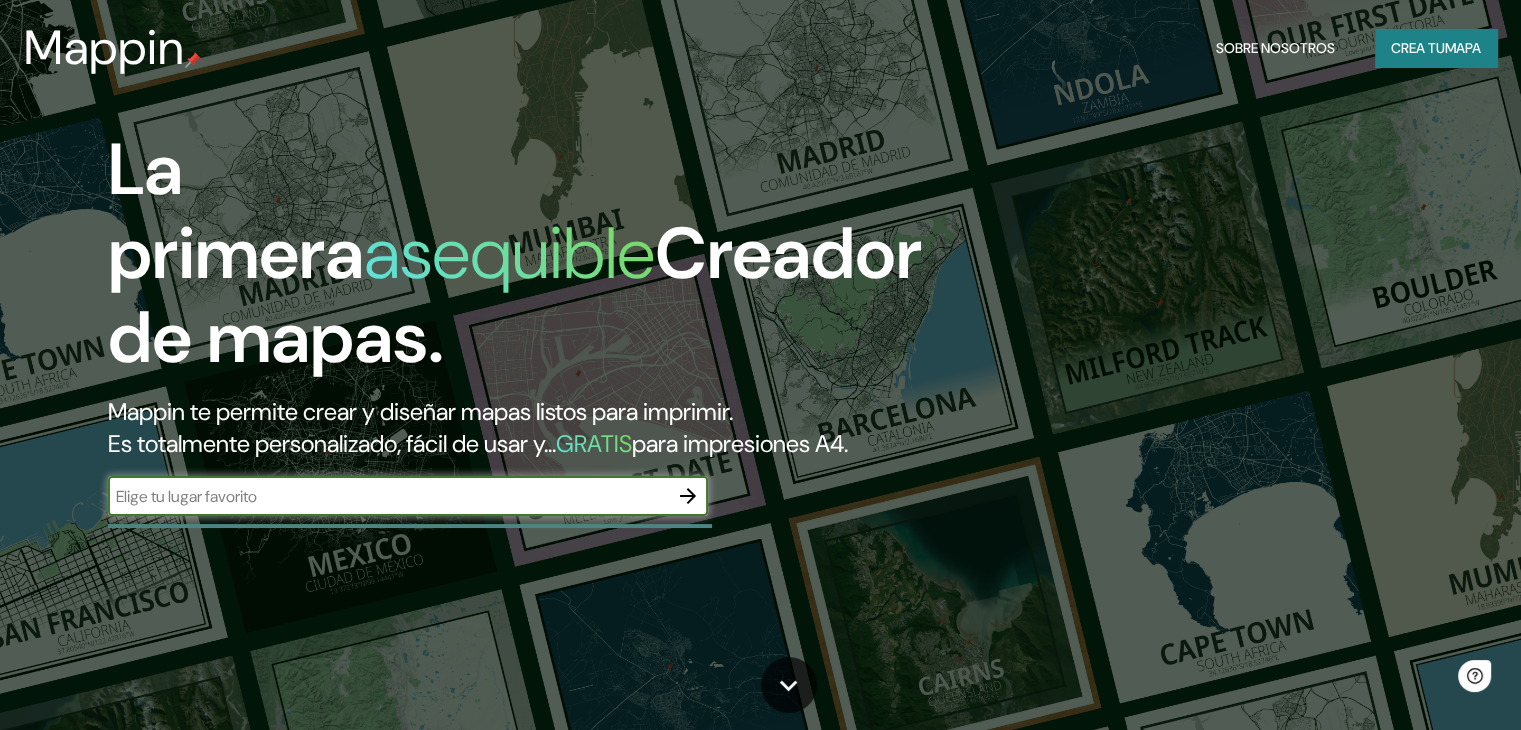 scroll, scrollTop: 0, scrollLeft: 0, axis: both 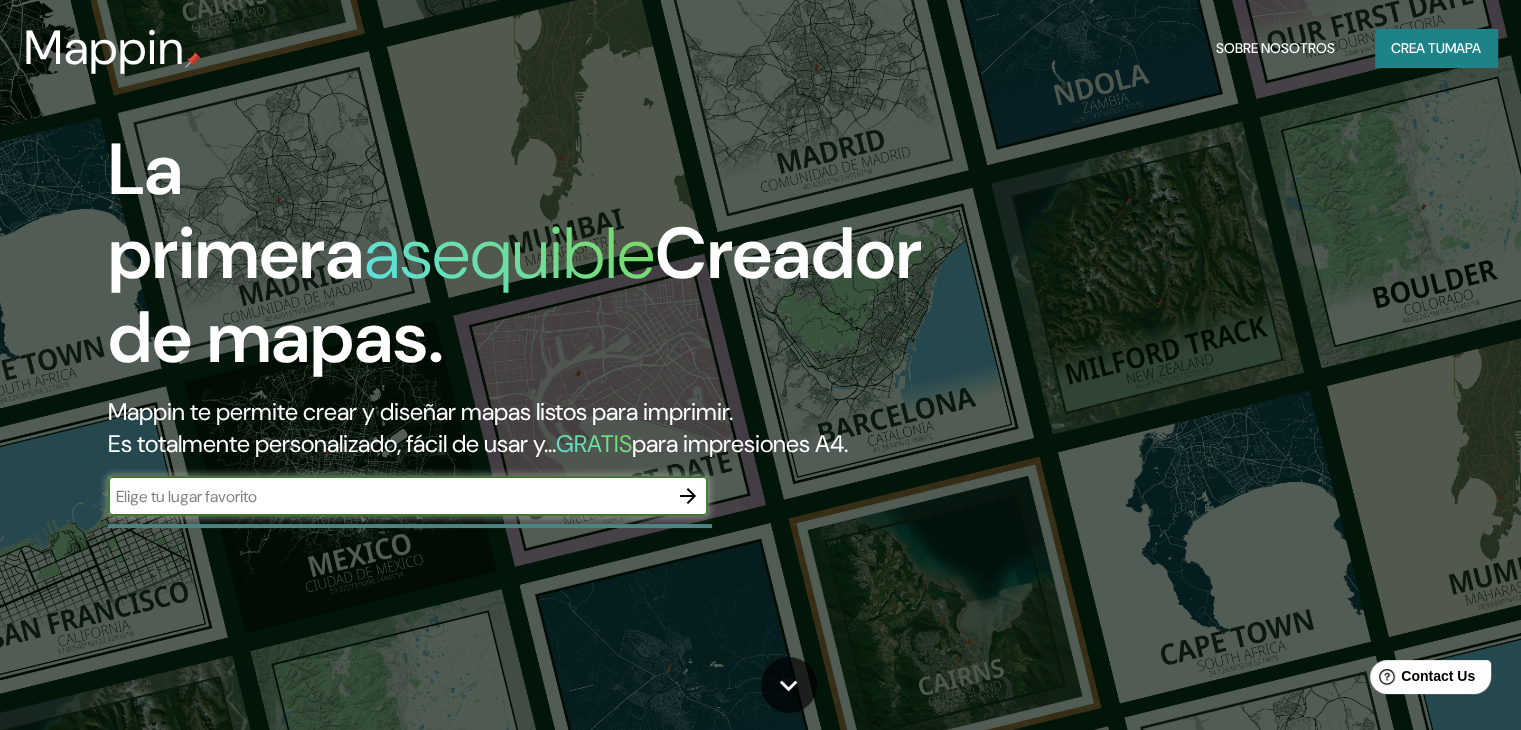 click at bounding box center [388, 496] 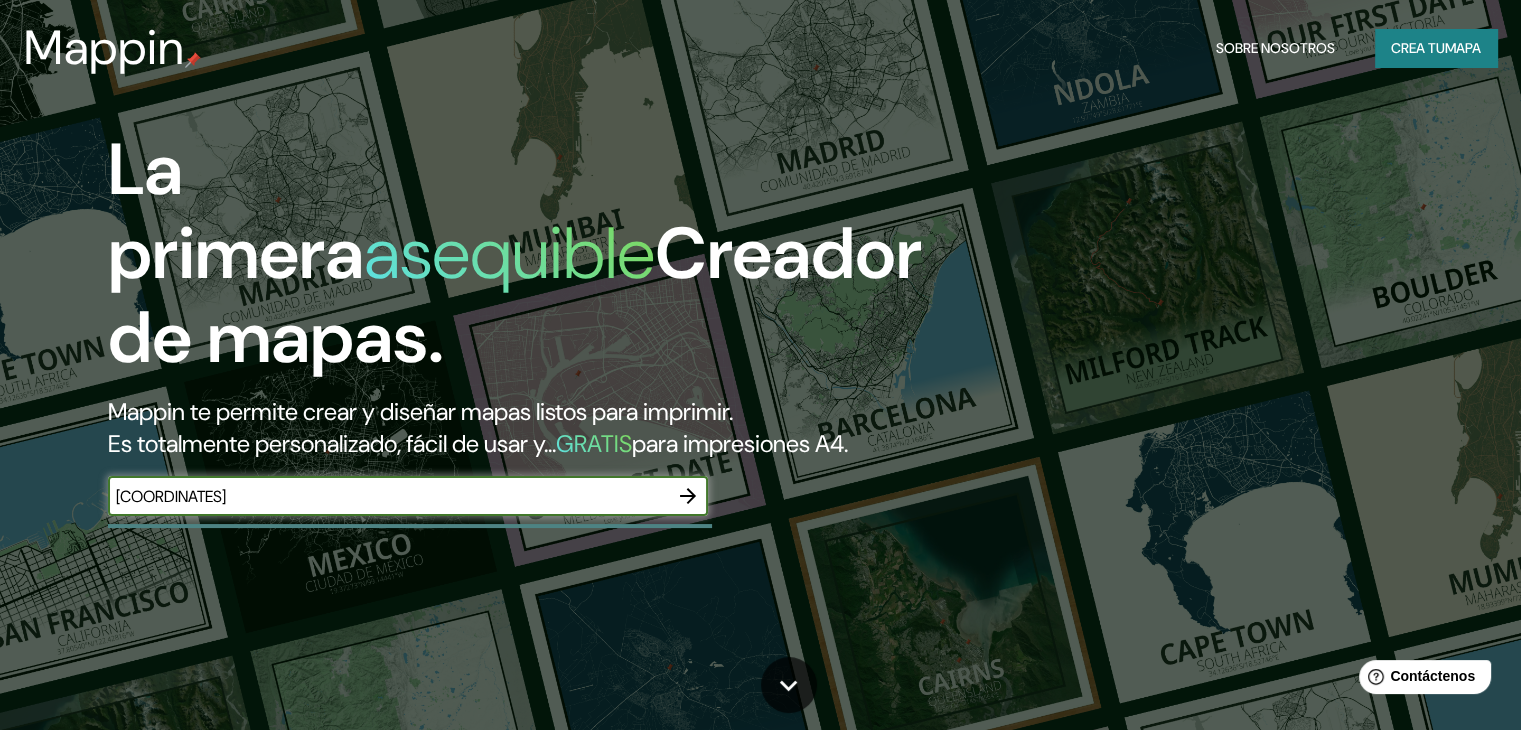 type on "[COORDINATES]" 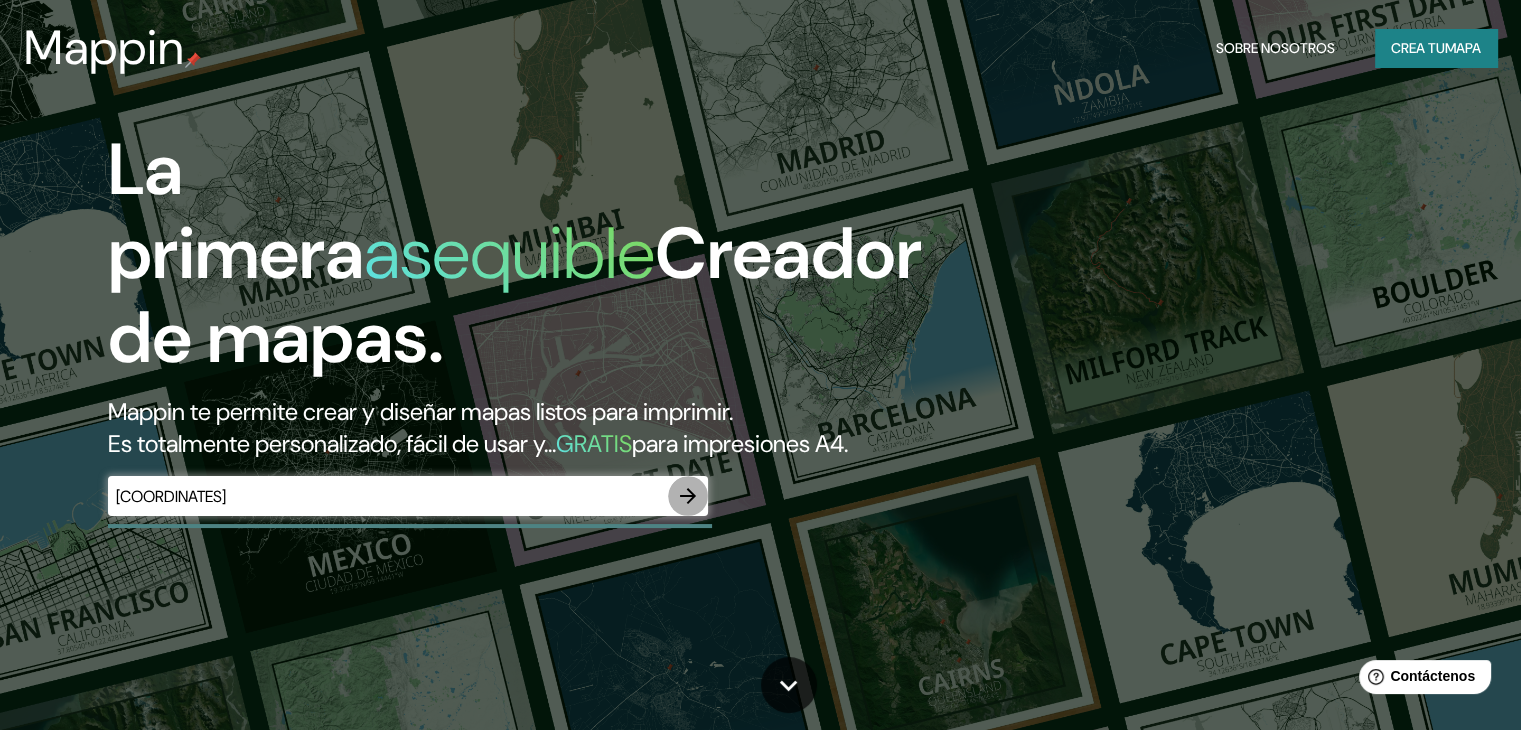 click 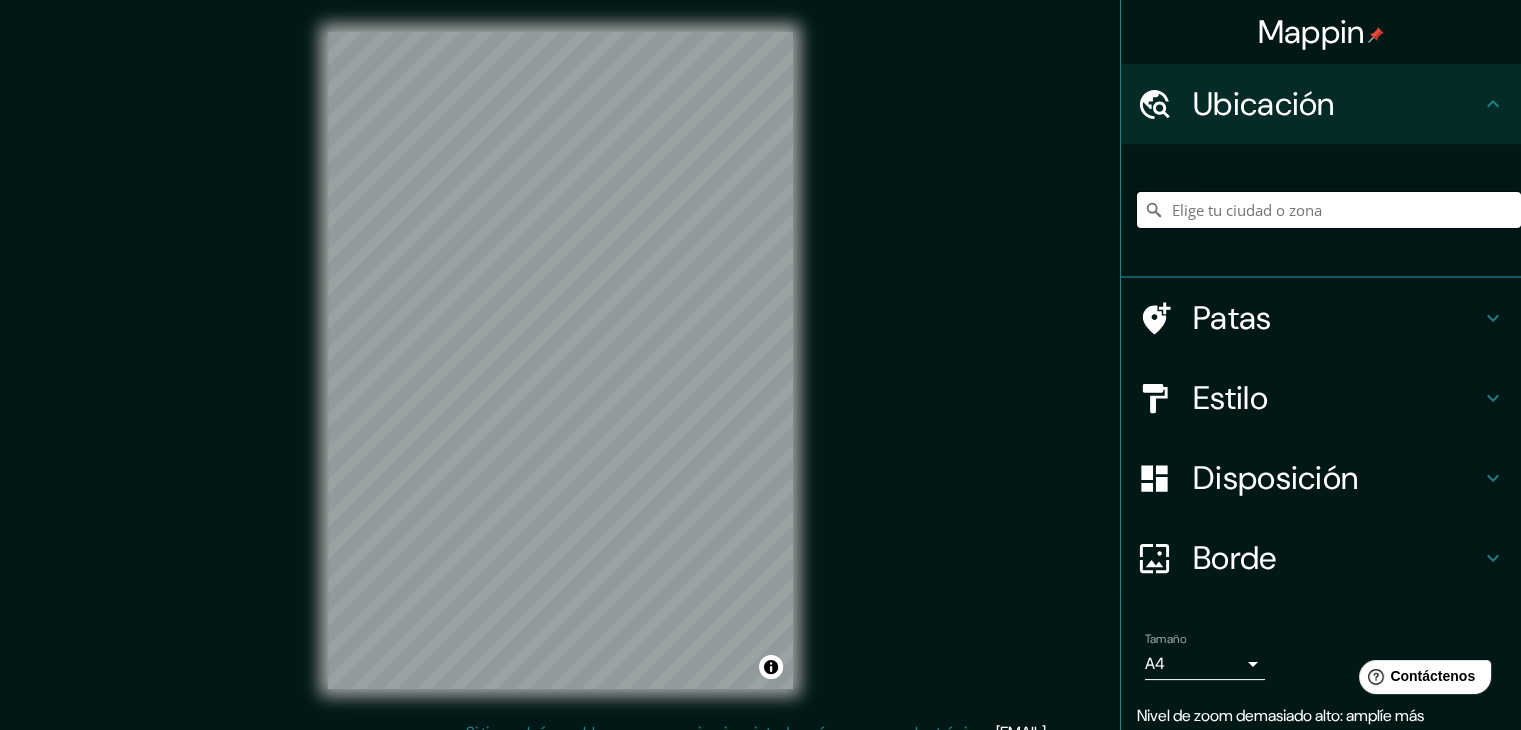 click at bounding box center (1329, 210) 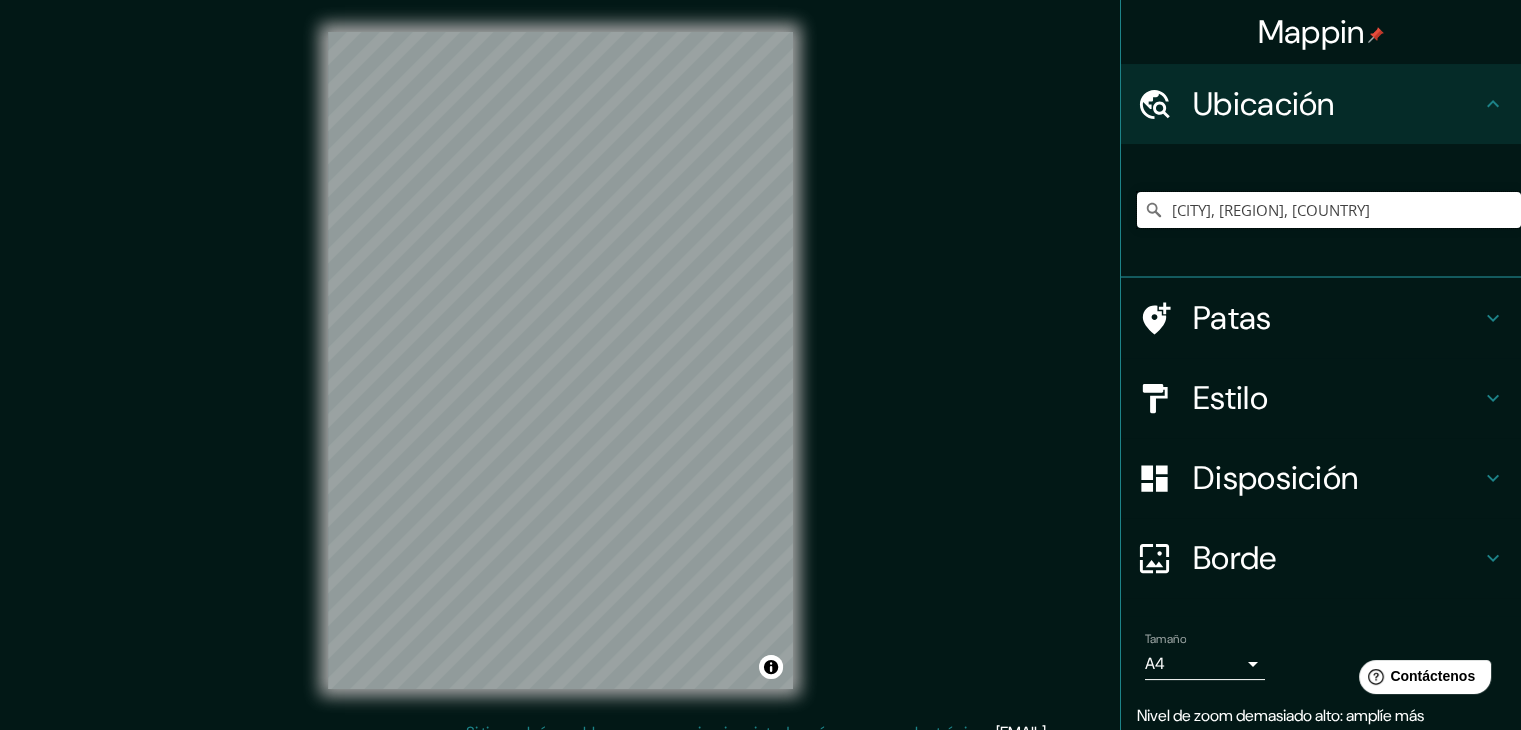 type on "[CITY], [REGION], [COUNTRY]" 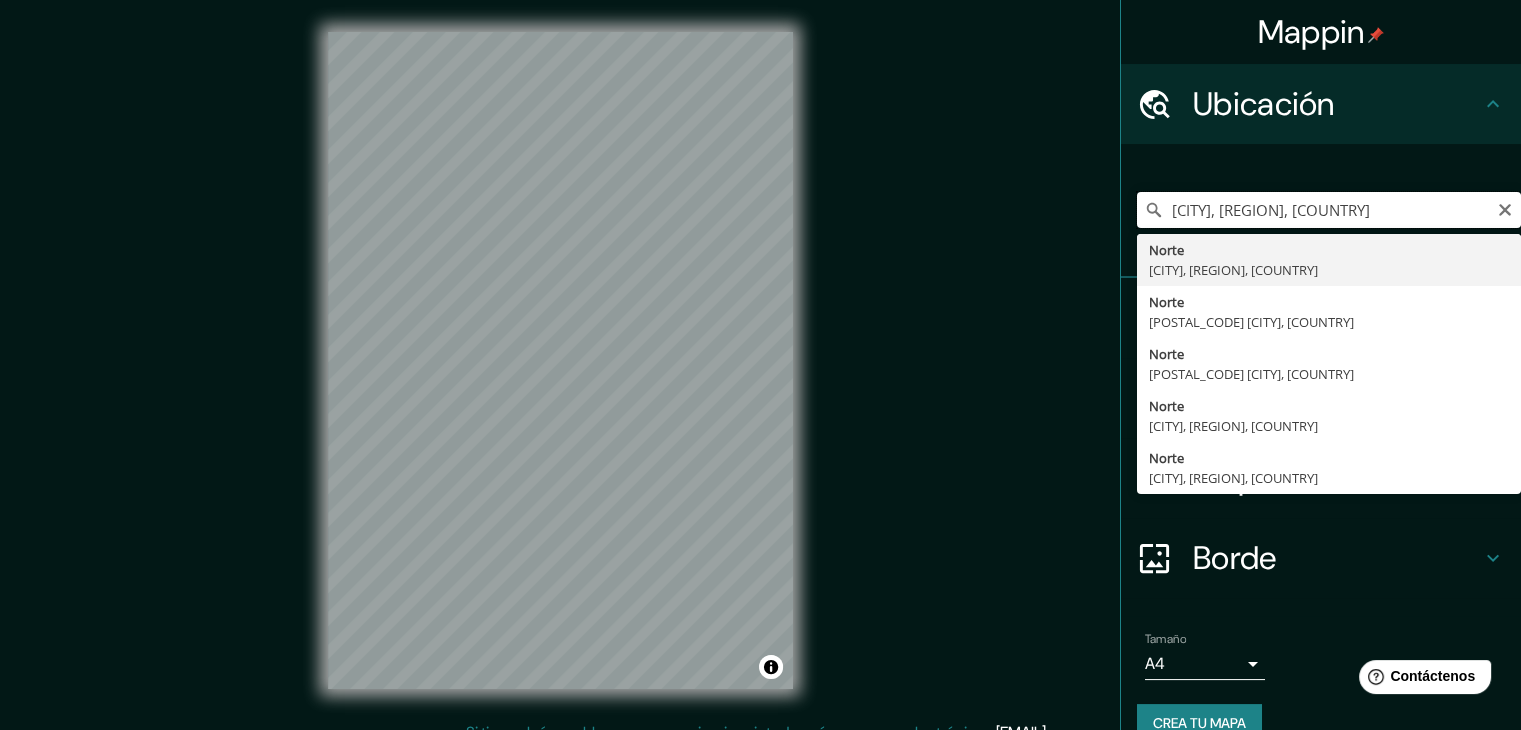 click on "[CITY], [REGION], [COUNTRY]" at bounding box center [1329, 210] 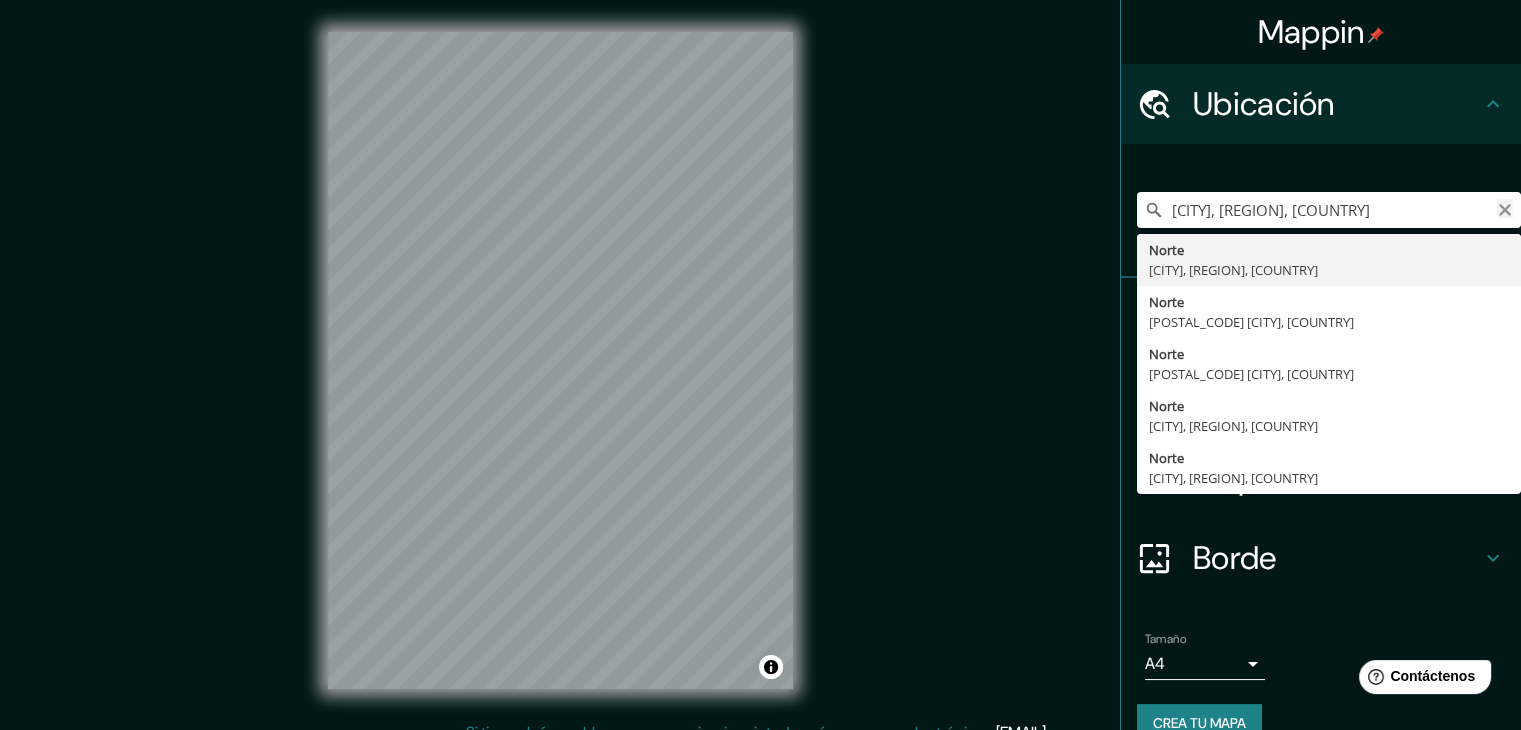 click 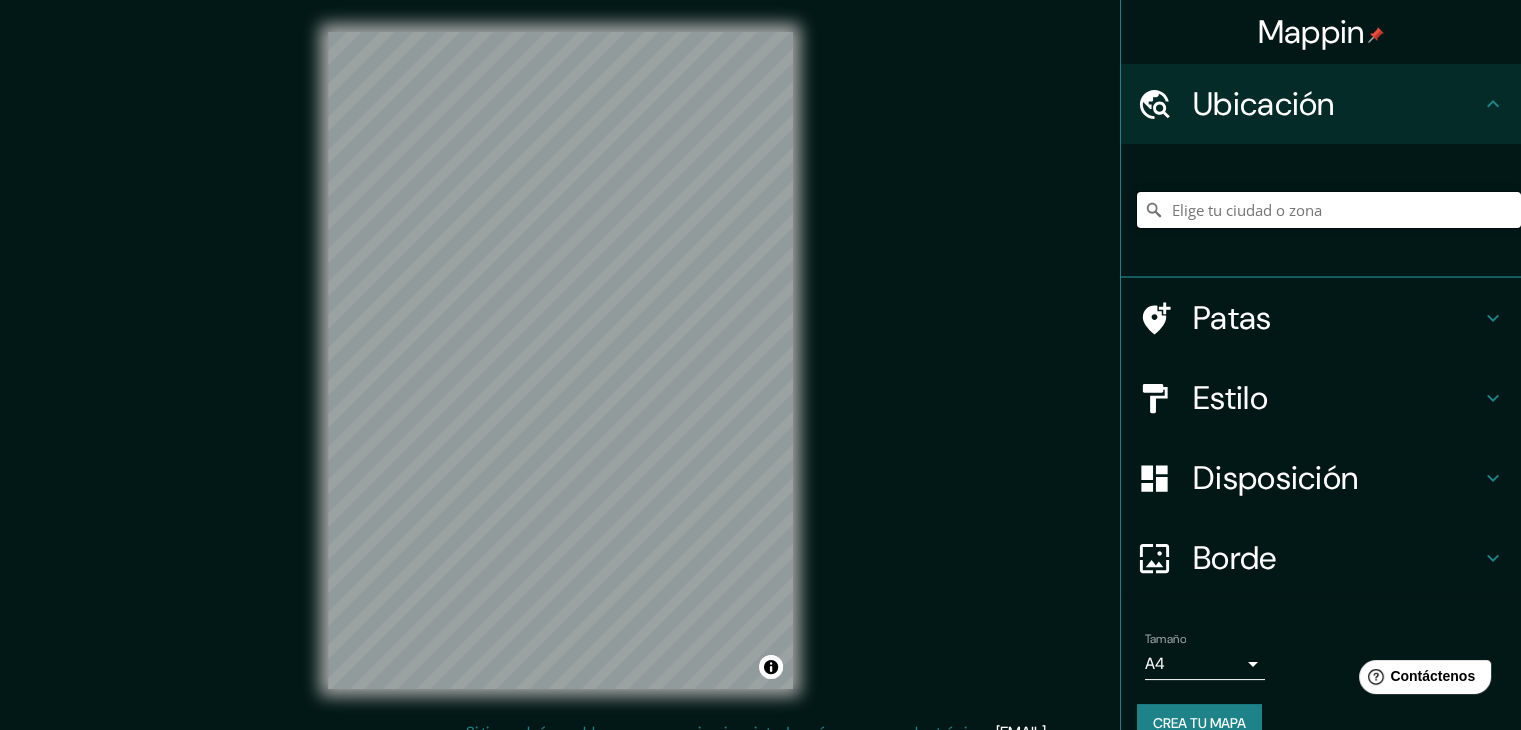 click at bounding box center (1329, 210) 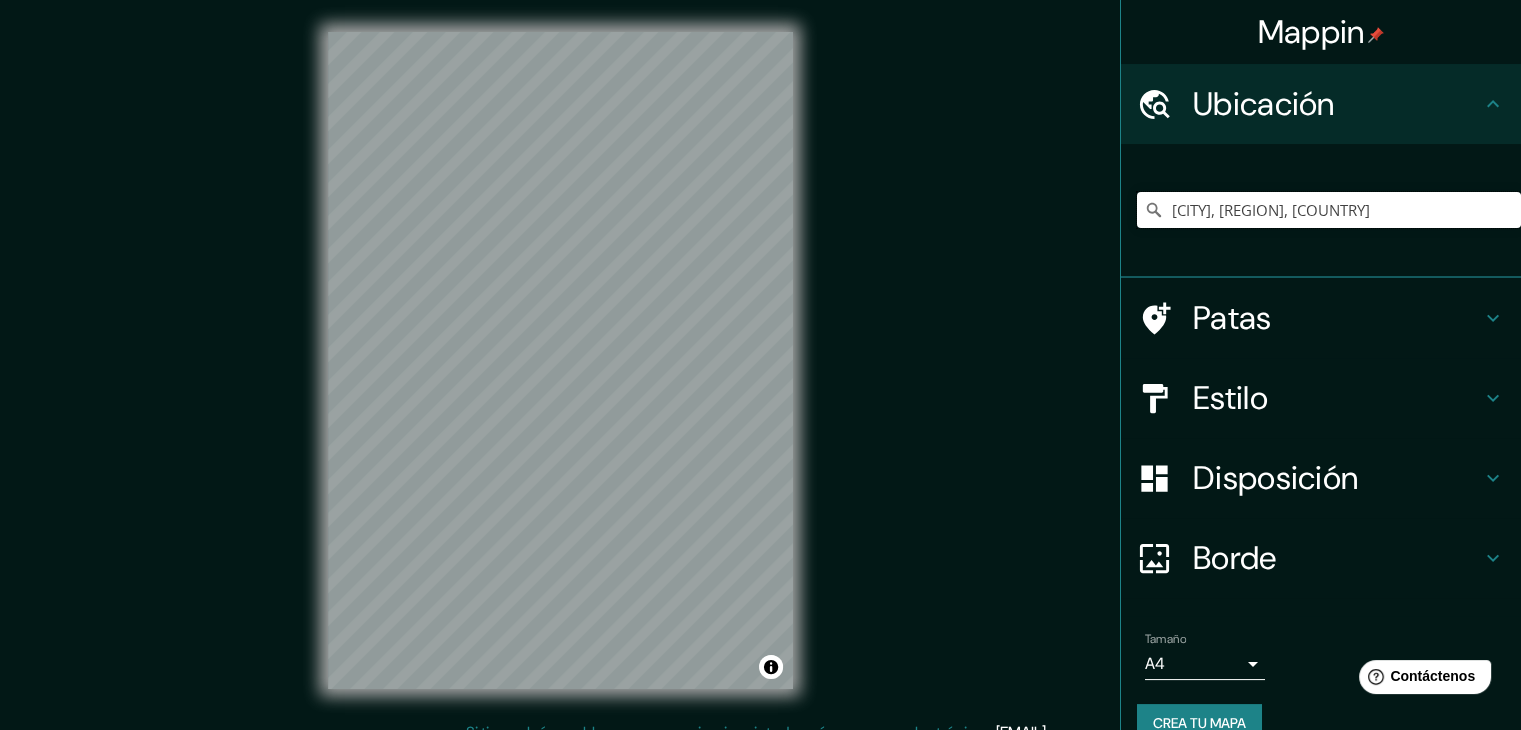 click on "[CITY], [REGION], [COUNTRY]" at bounding box center (1329, 210) 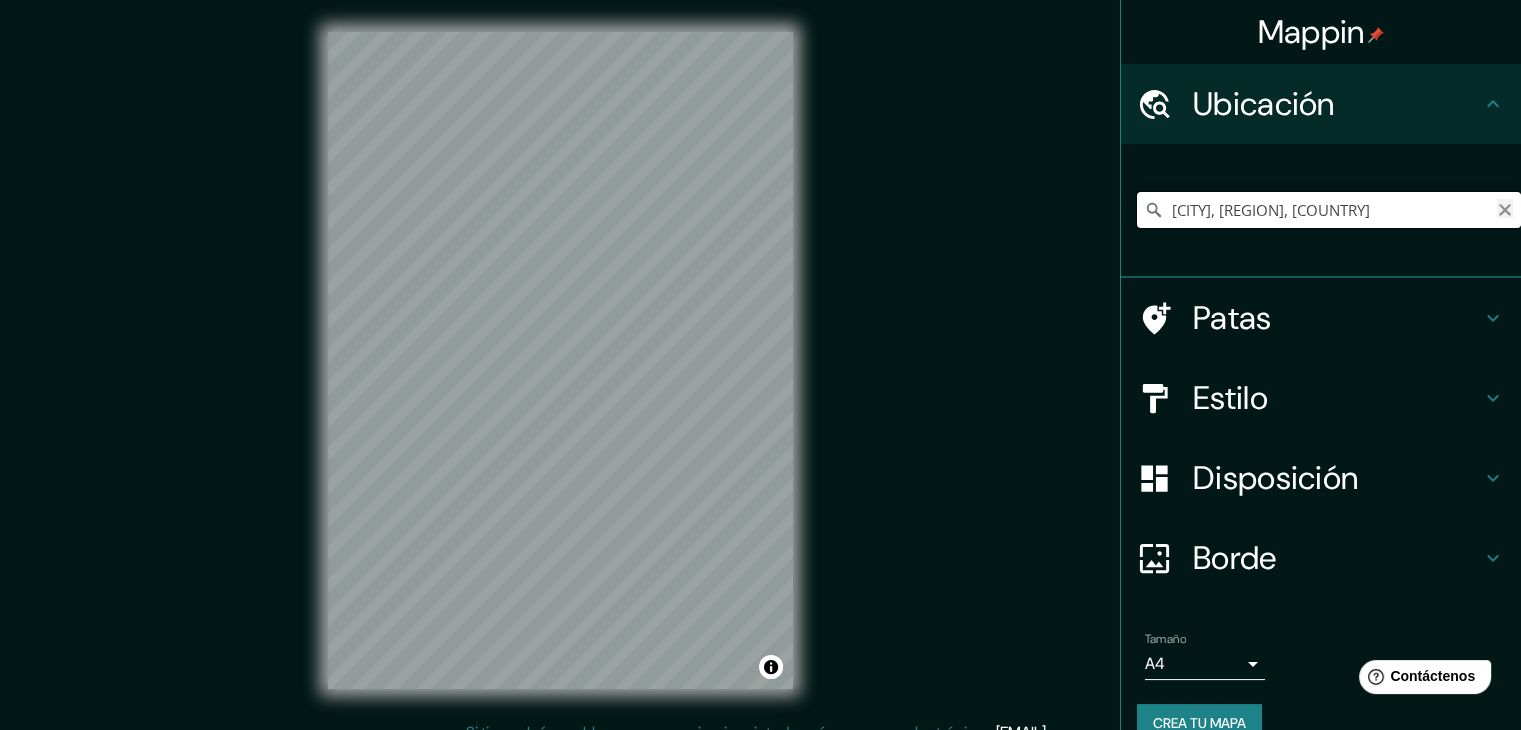 type on "[CITY], [REGION], [COUNTRY]" 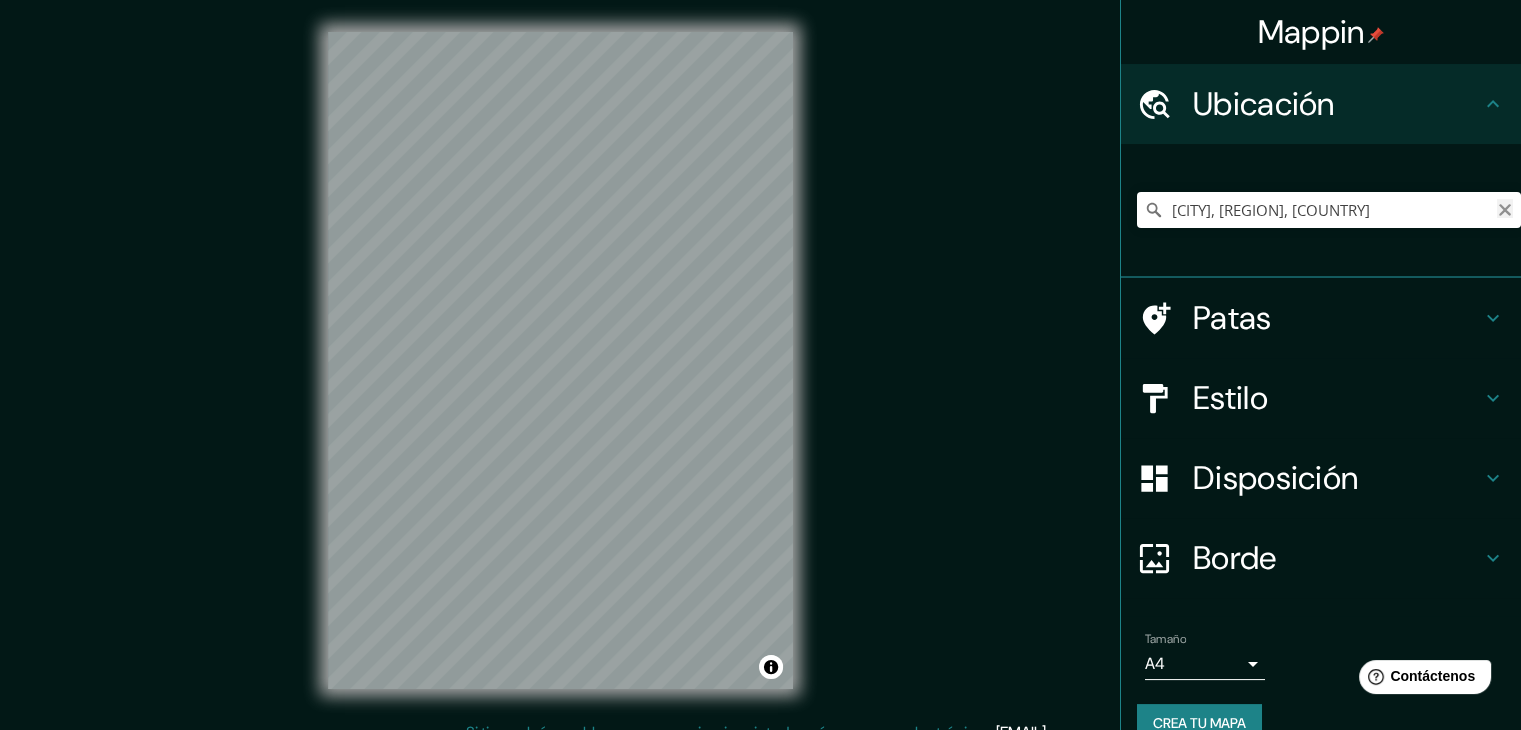click 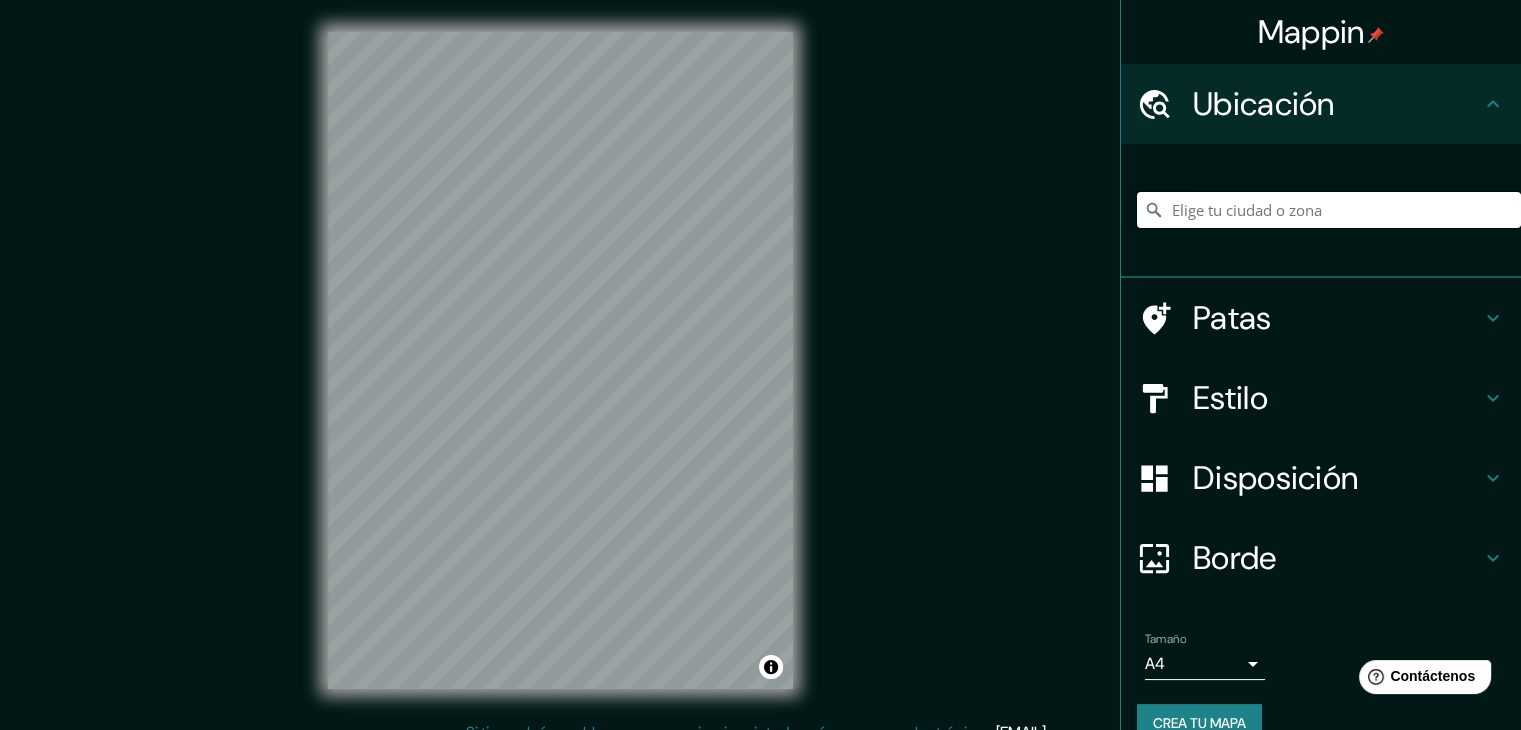 click at bounding box center [1329, 210] 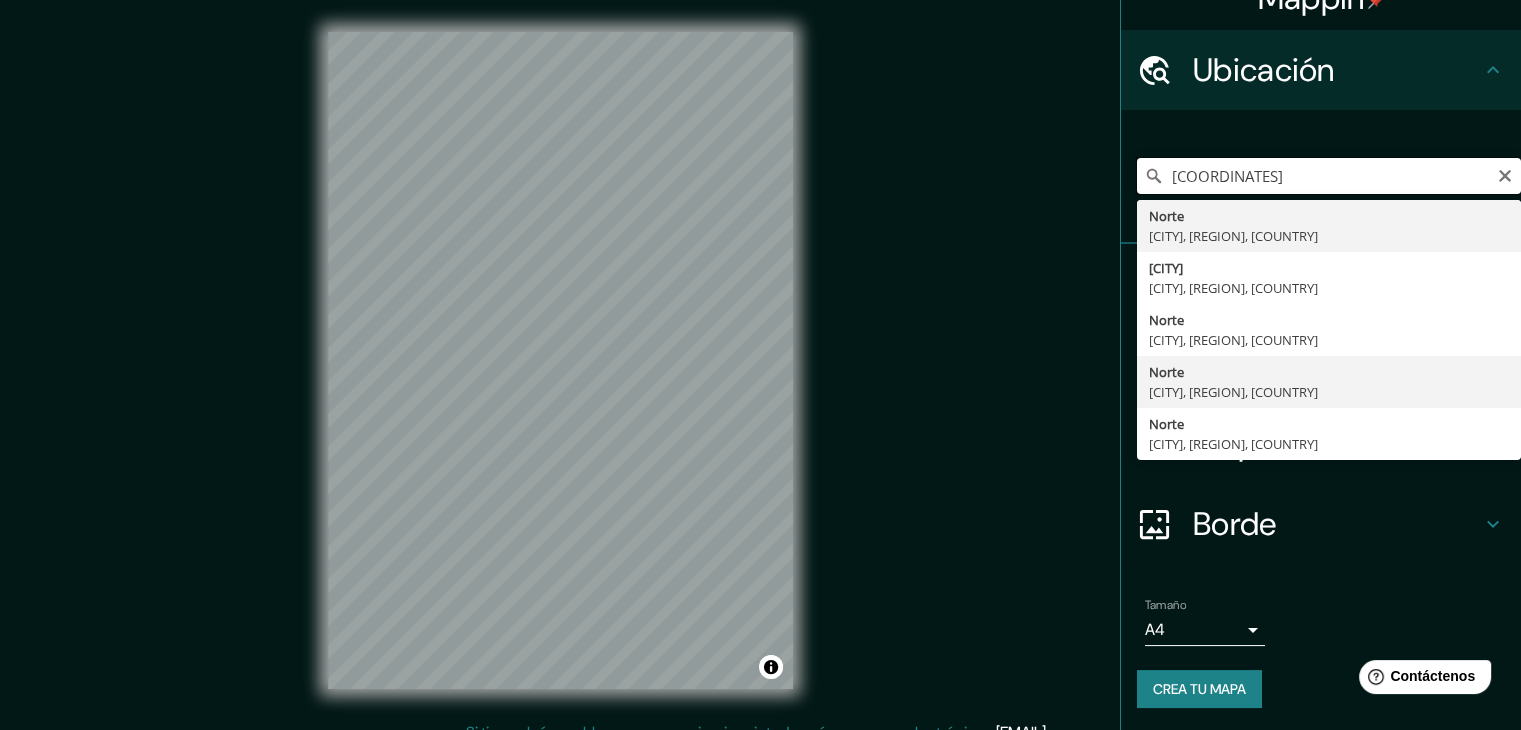 scroll, scrollTop: 35, scrollLeft: 0, axis: vertical 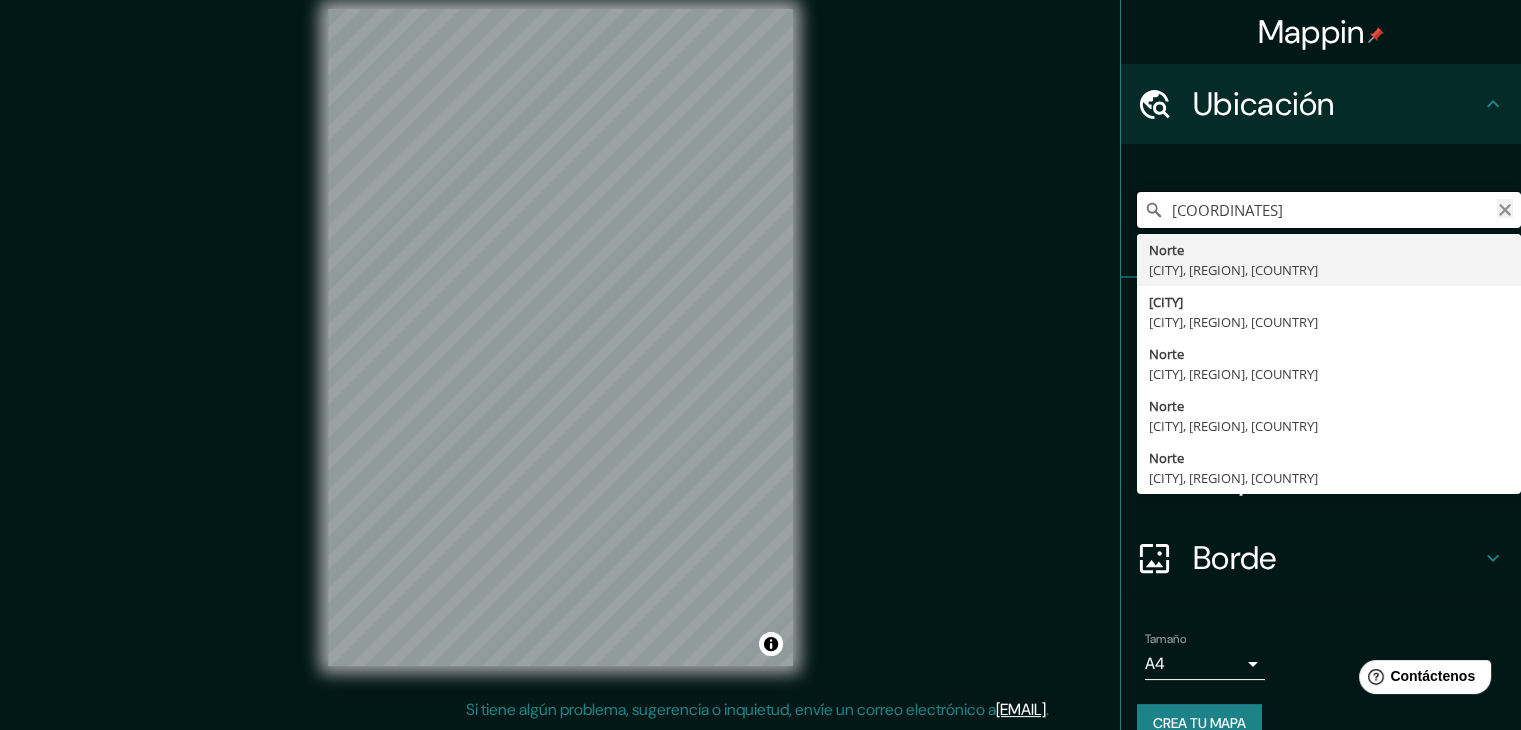 type on "[COORDINATES]" 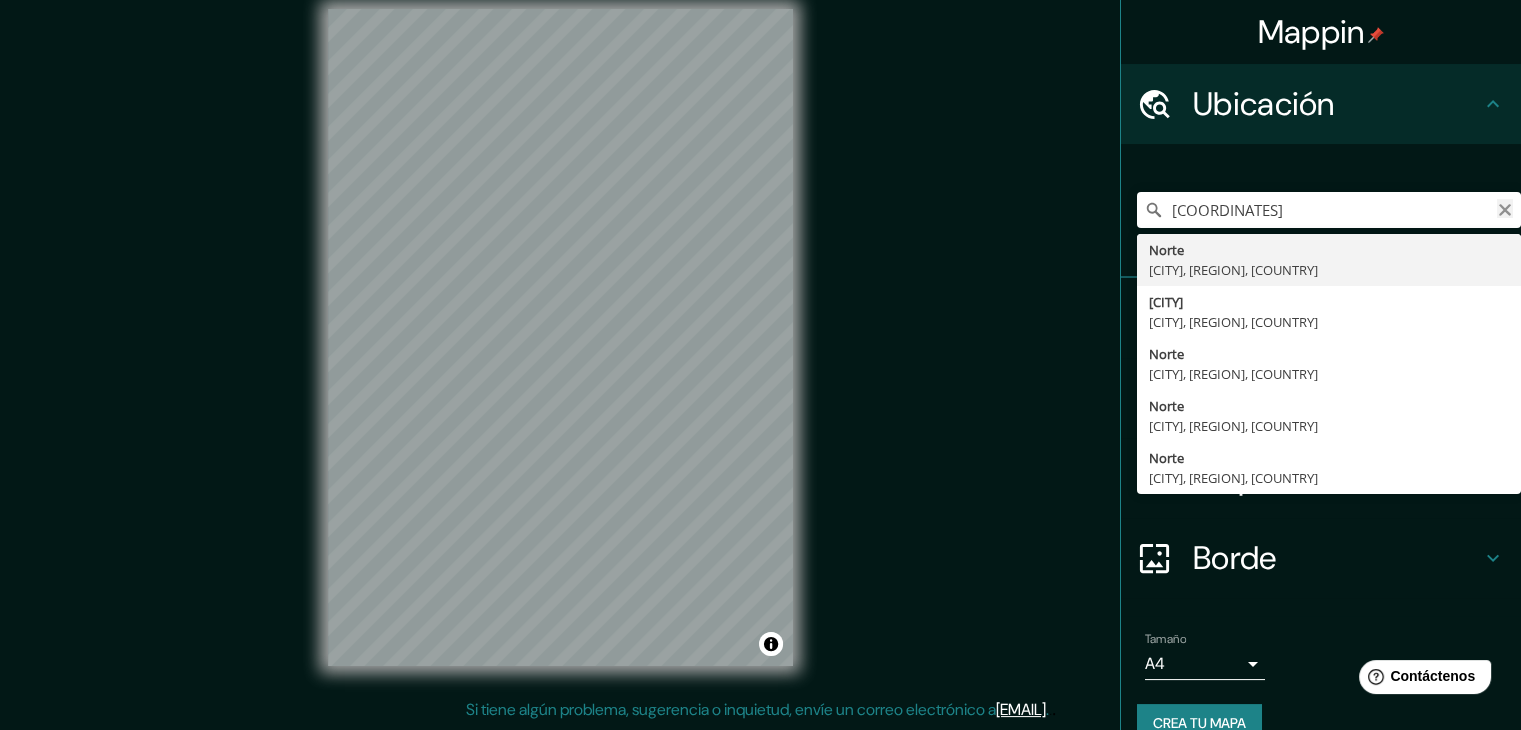 click at bounding box center (1505, 208) 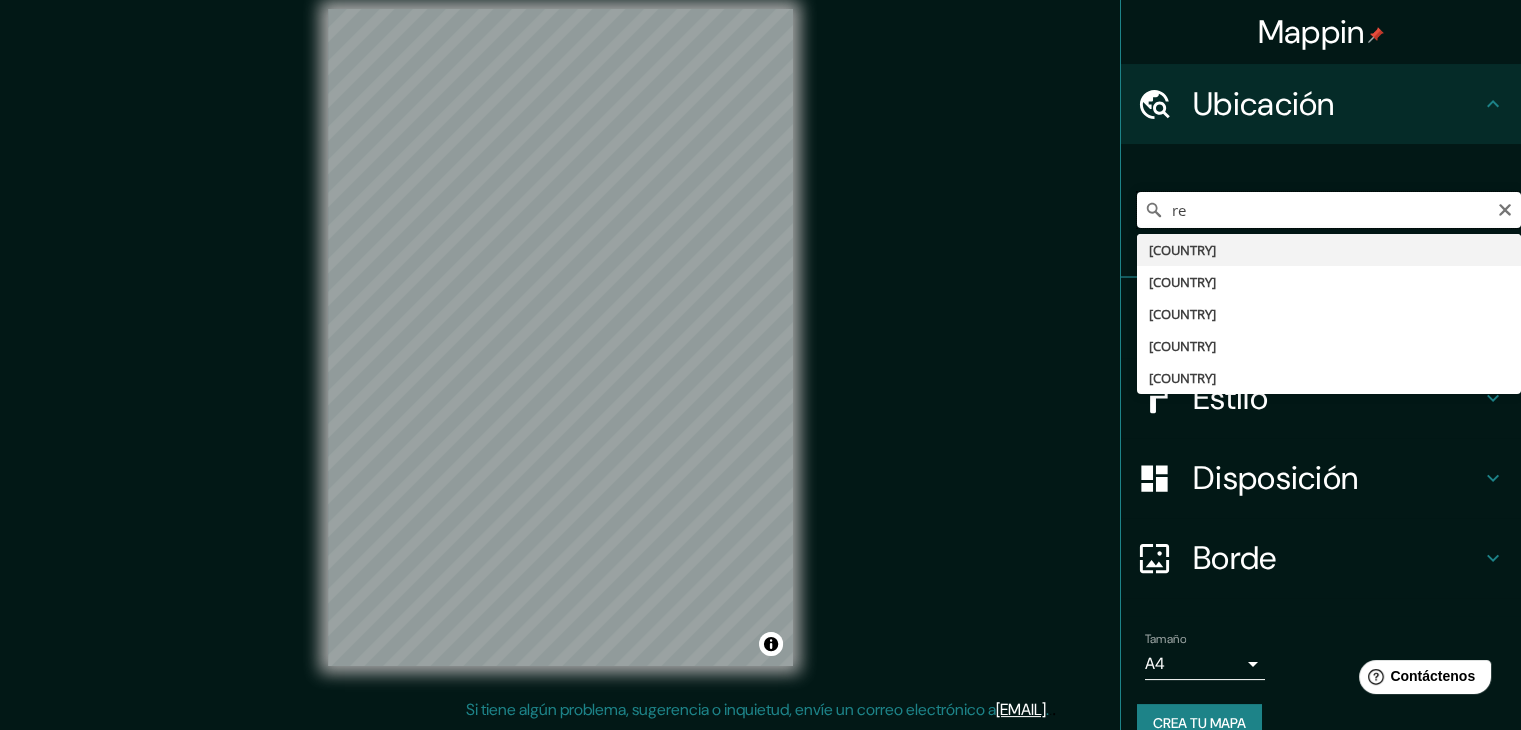 type on "r" 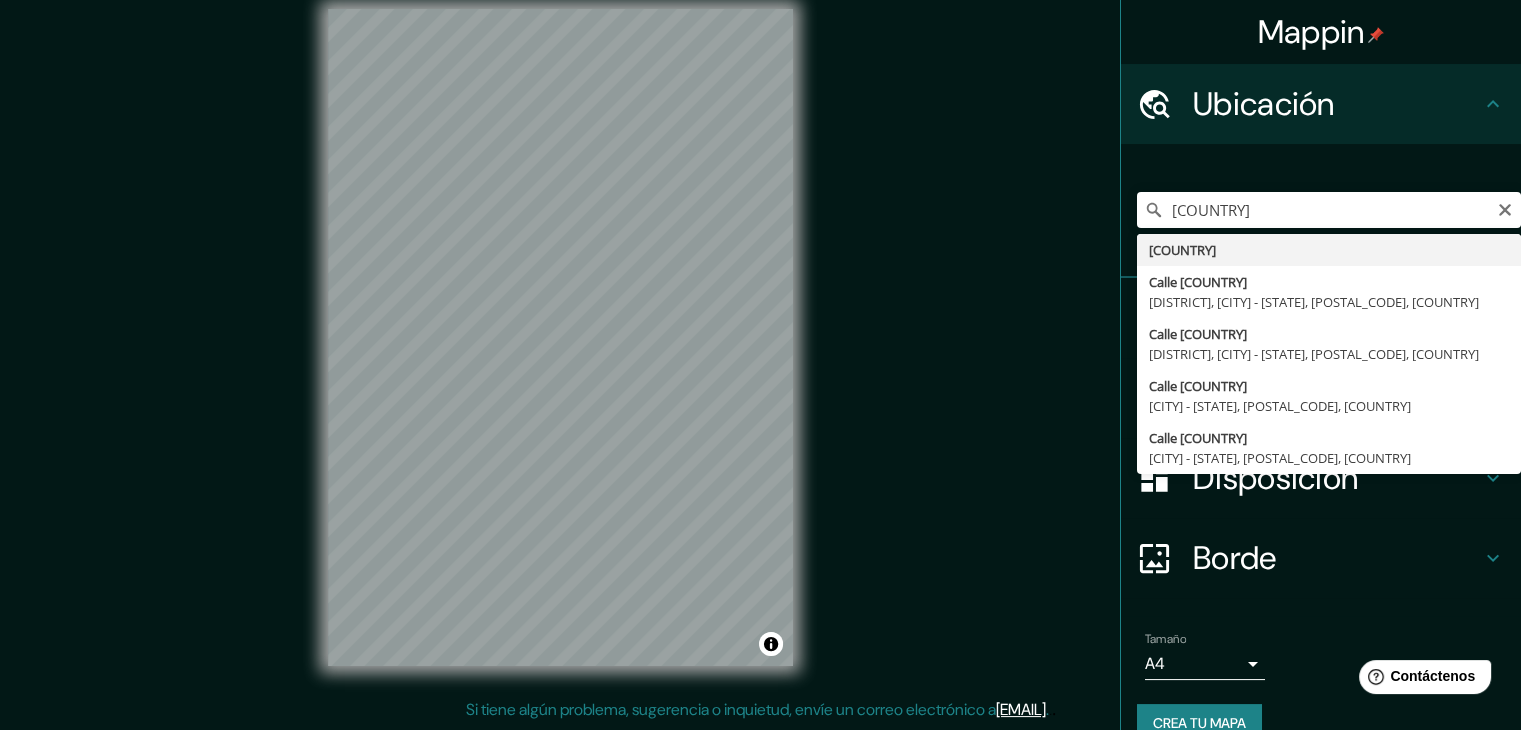 click on "[COUNTRY] [COUNTRY] Calle [COUNTRY] [DISTRICT], [CITY] - [STATE], [POSTAL_CODE], [COUNTRY] Calle [COUNTRY] [DISTRICT], [CITY] - [STATE], [POSTAL_CODE], [COUNTRY] Calle [COUNTRY] [CITY] - [STATE], [POSTAL_CODE], [COUNTRY] Calle [COUNTRY] [DISTRICT], [CITY] - [STATE], [POSTAL_CODE], [COUNTRY]" at bounding box center (1329, 210) 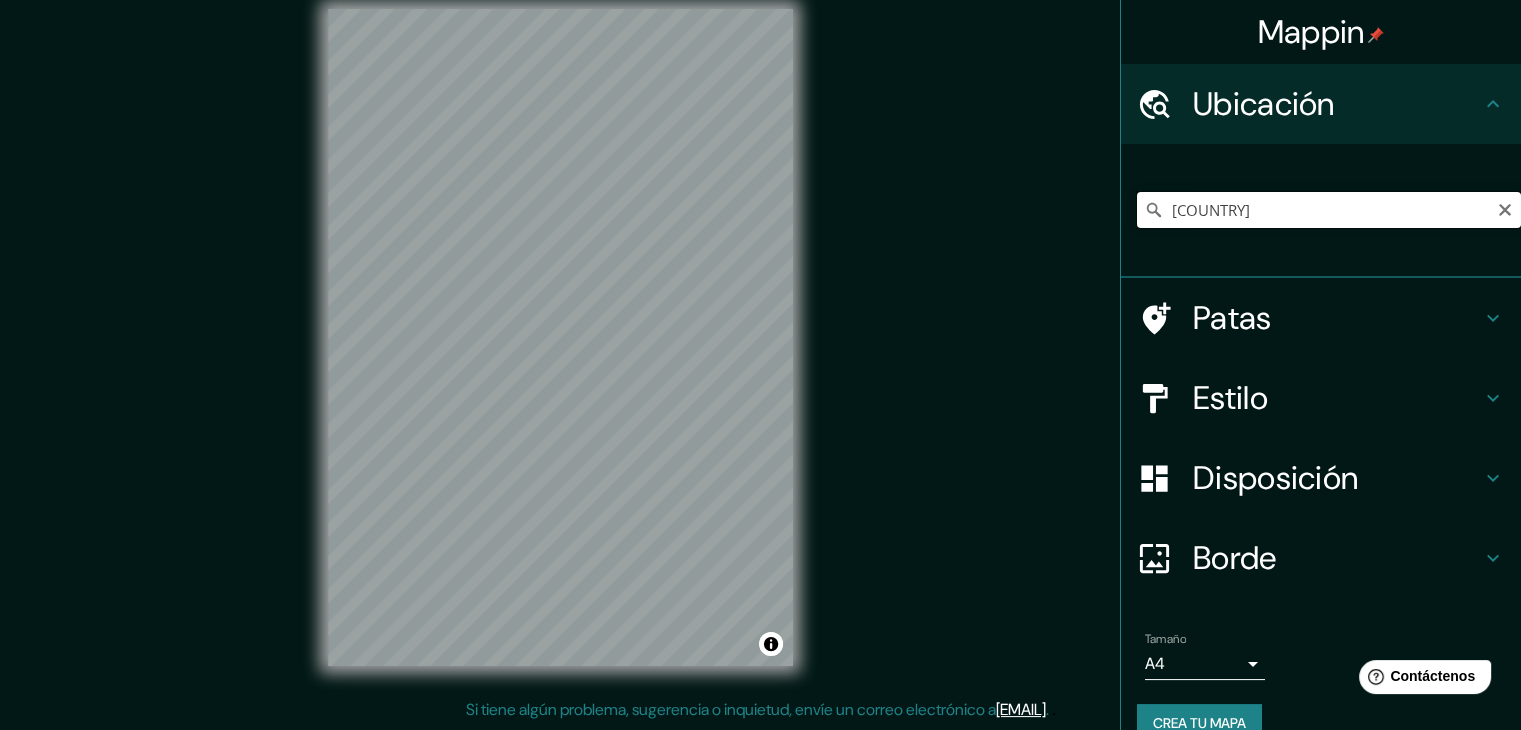 click on "[COUNTRY]" at bounding box center (1329, 210) 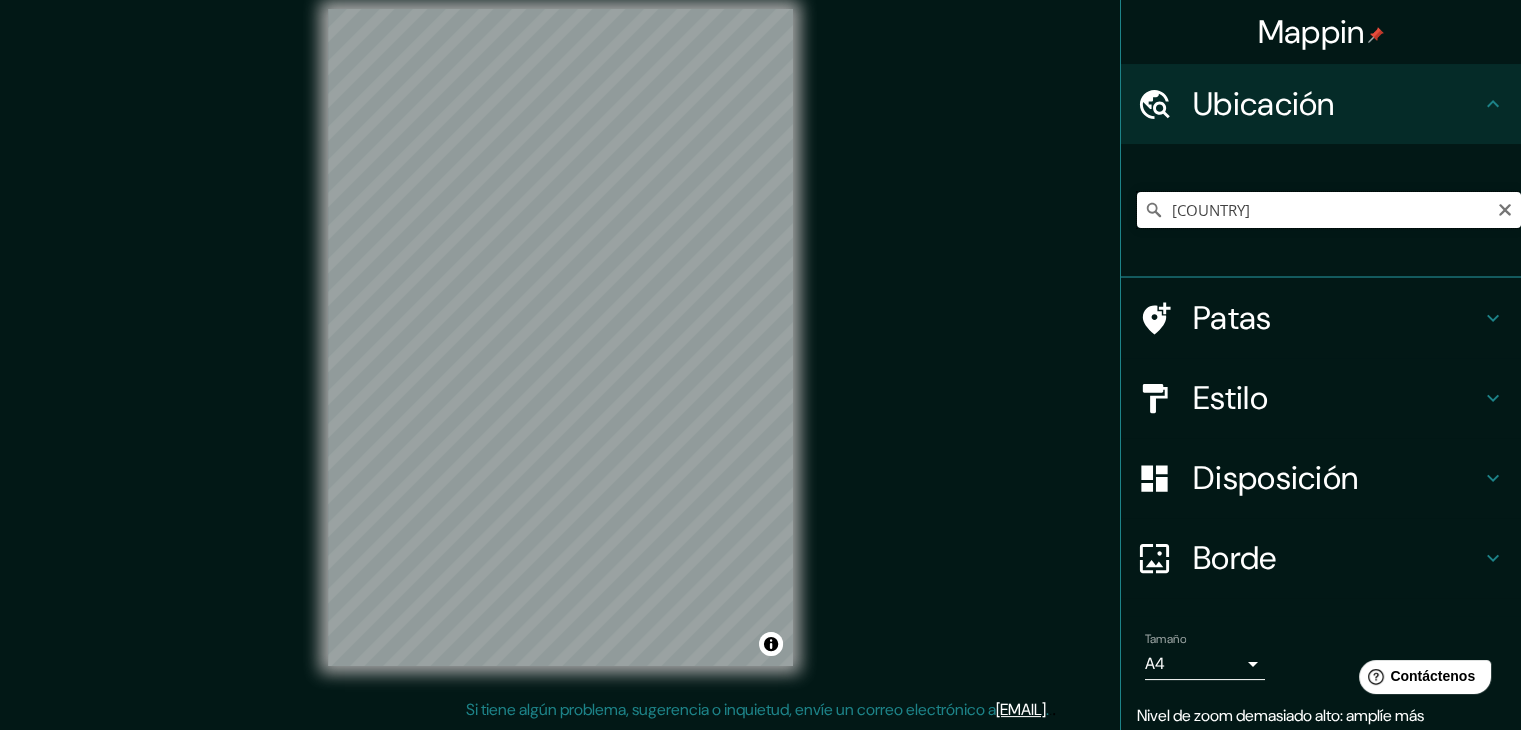 click on "[COUNTRY]" at bounding box center (1329, 210) 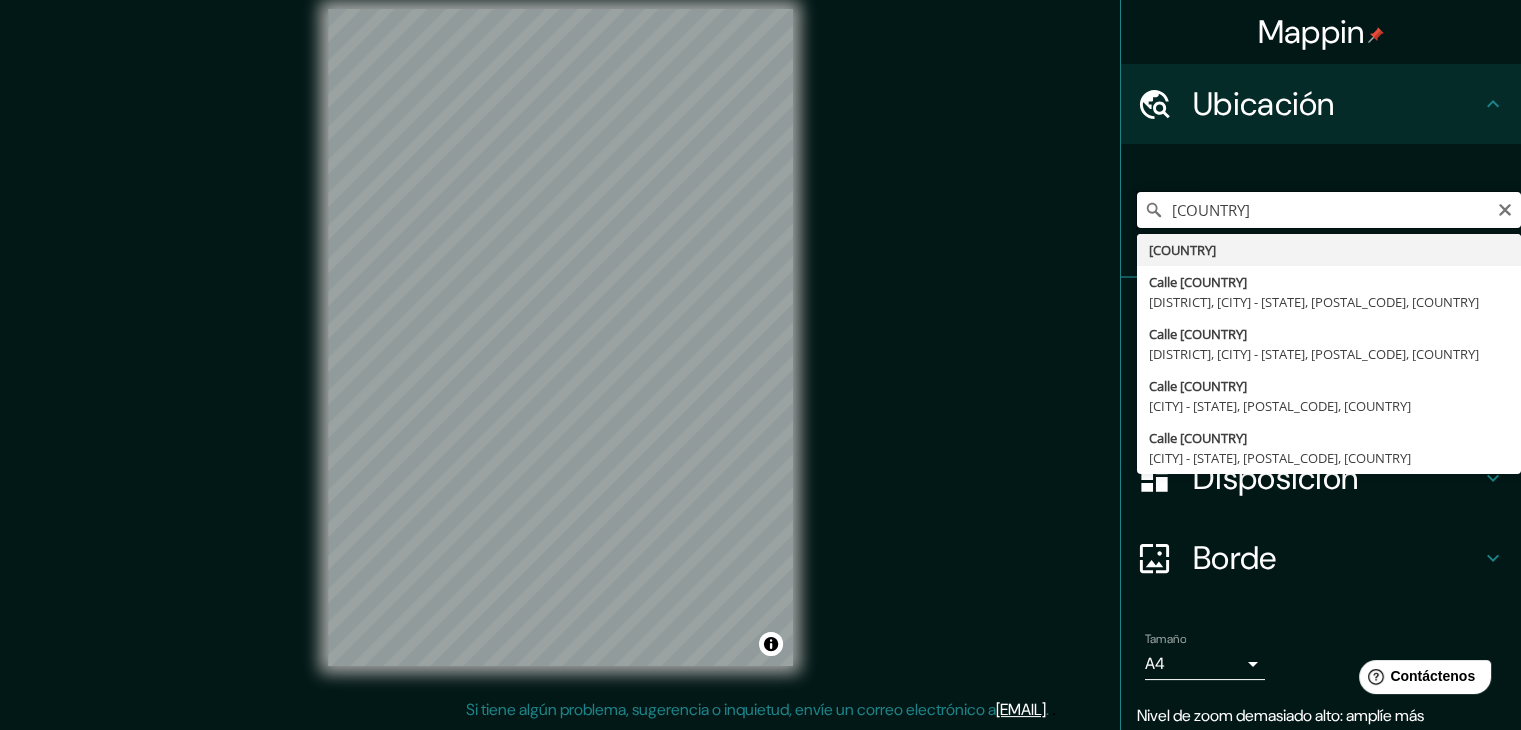 paste on "[COORDINATES]" 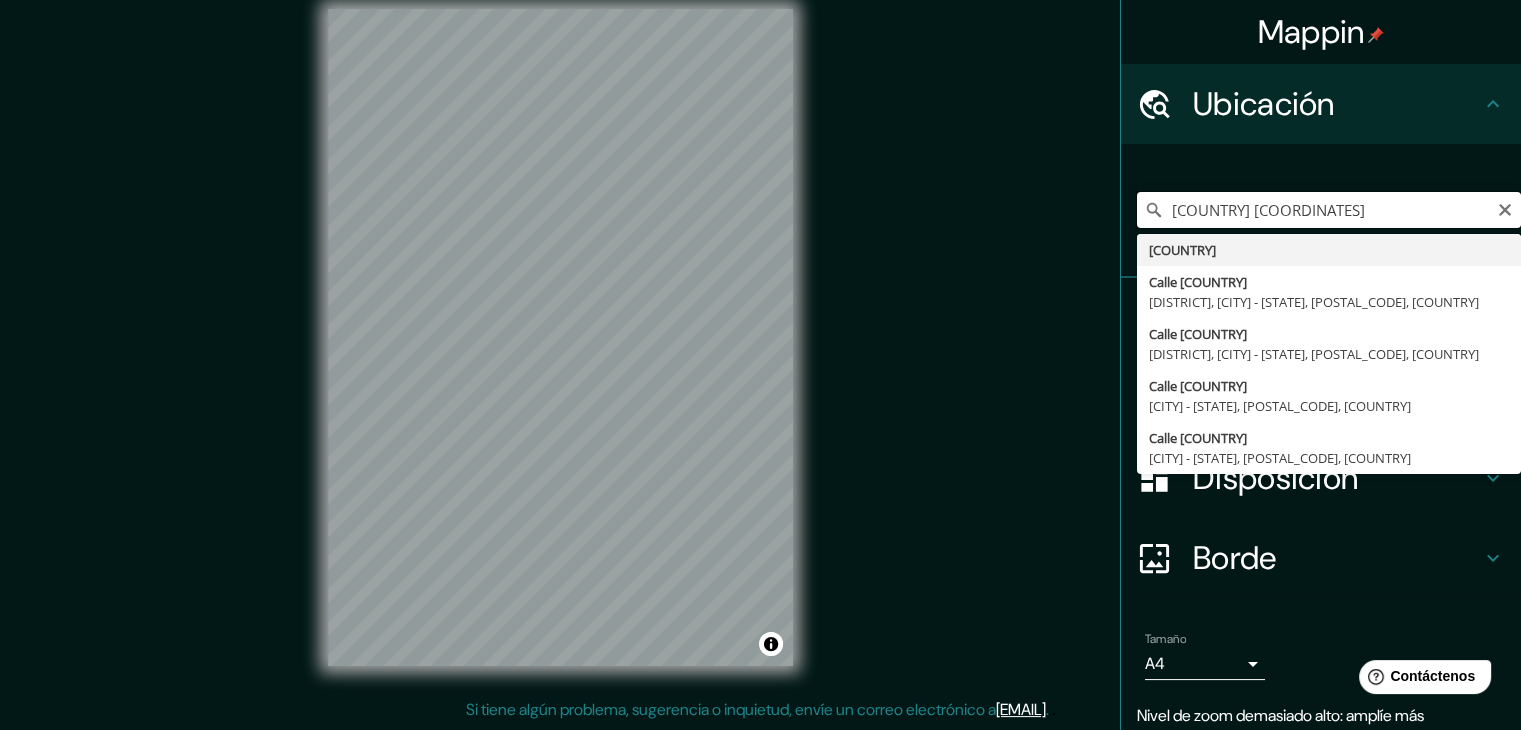 scroll, scrollTop: 0, scrollLeft: 33, axis: horizontal 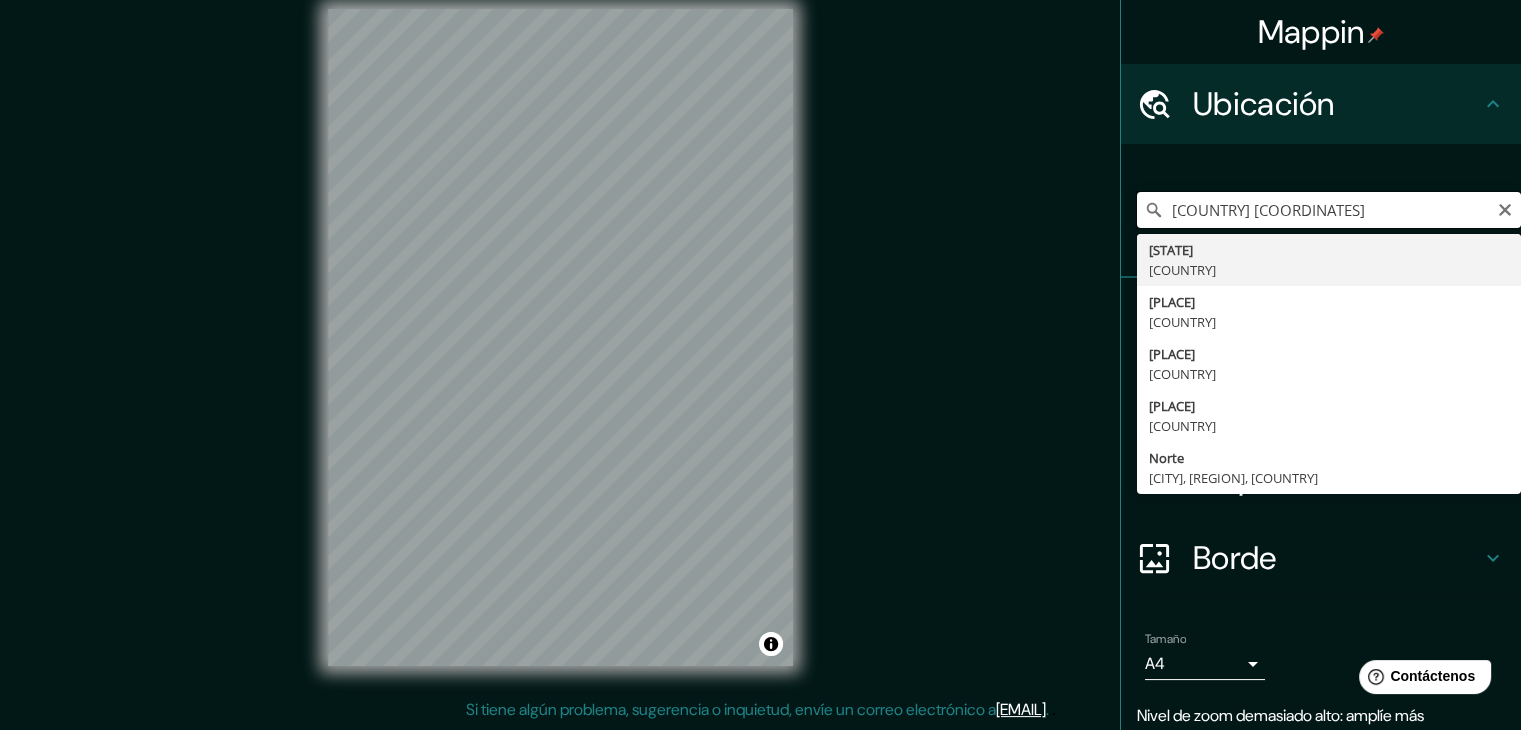 type on "[STATE], [COUNTRY]" 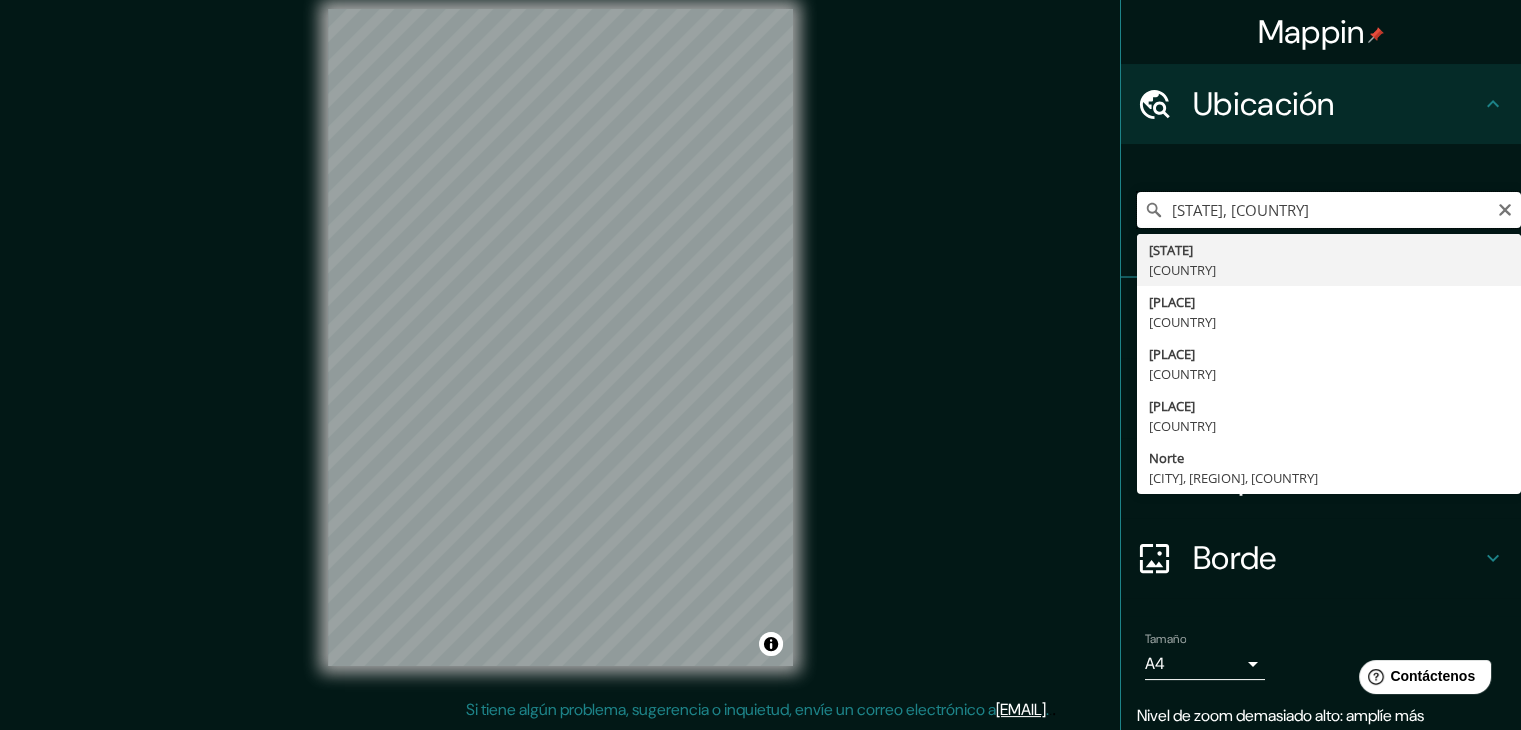 scroll, scrollTop: 0, scrollLeft: 0, axis: both 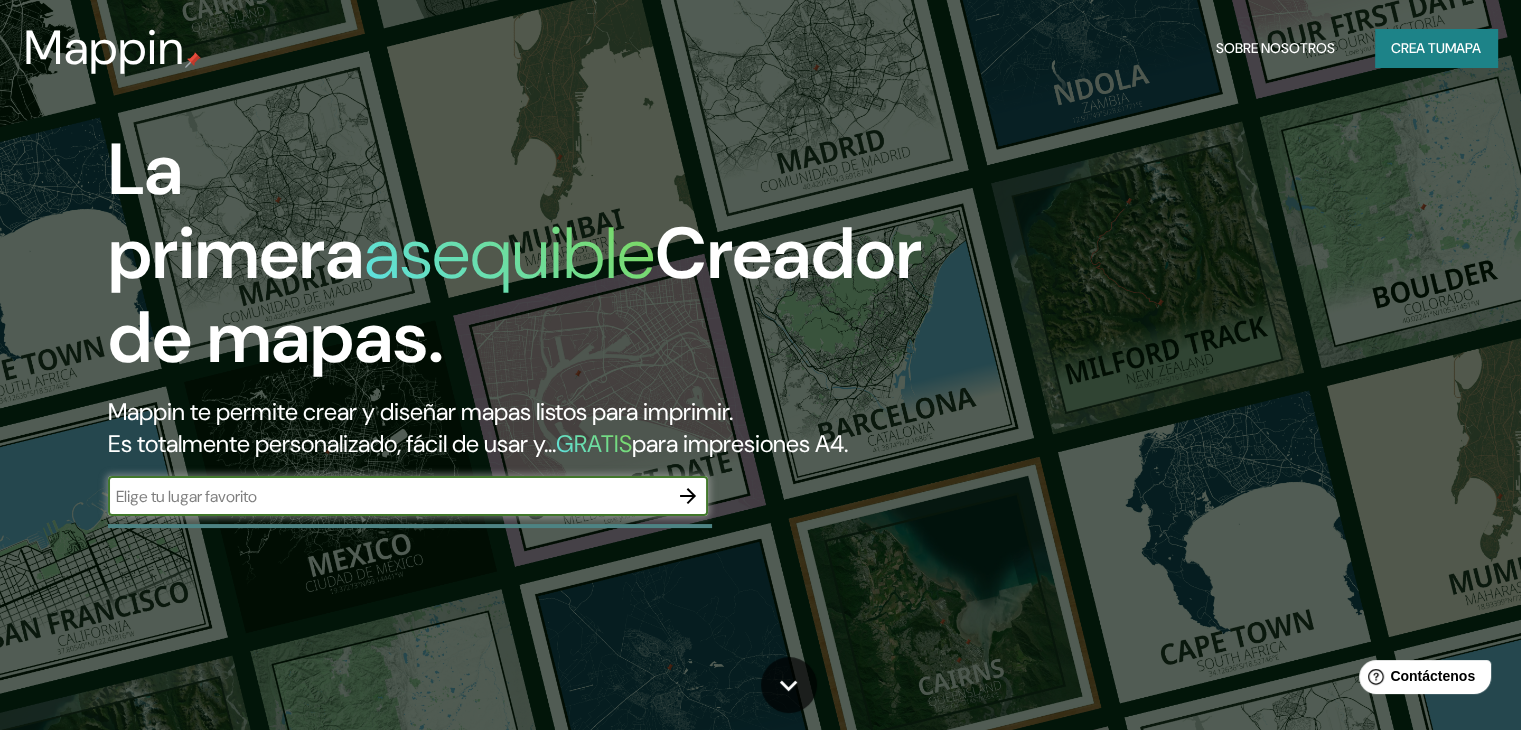 click at bounding box center (388, 496) 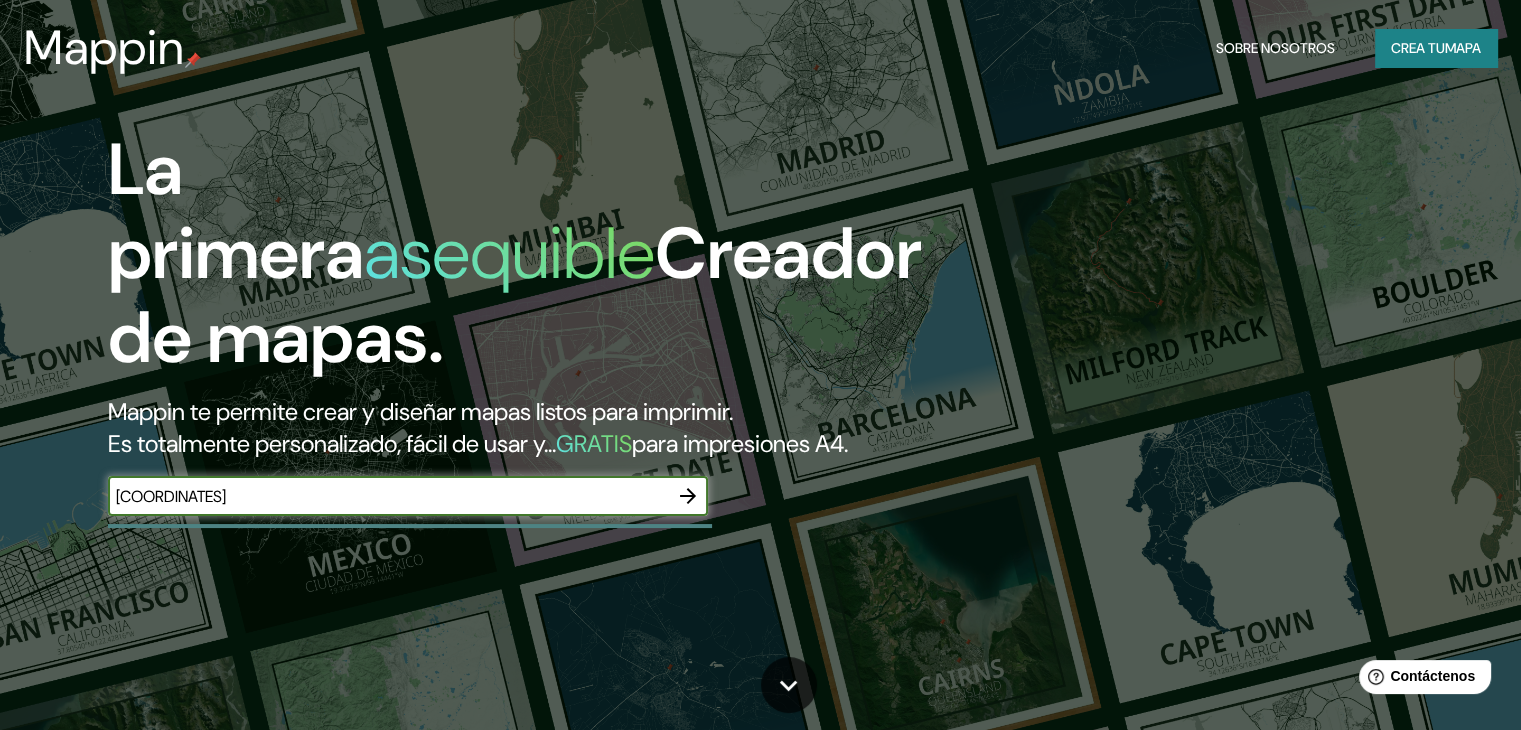 type on "[COORDINATES]" 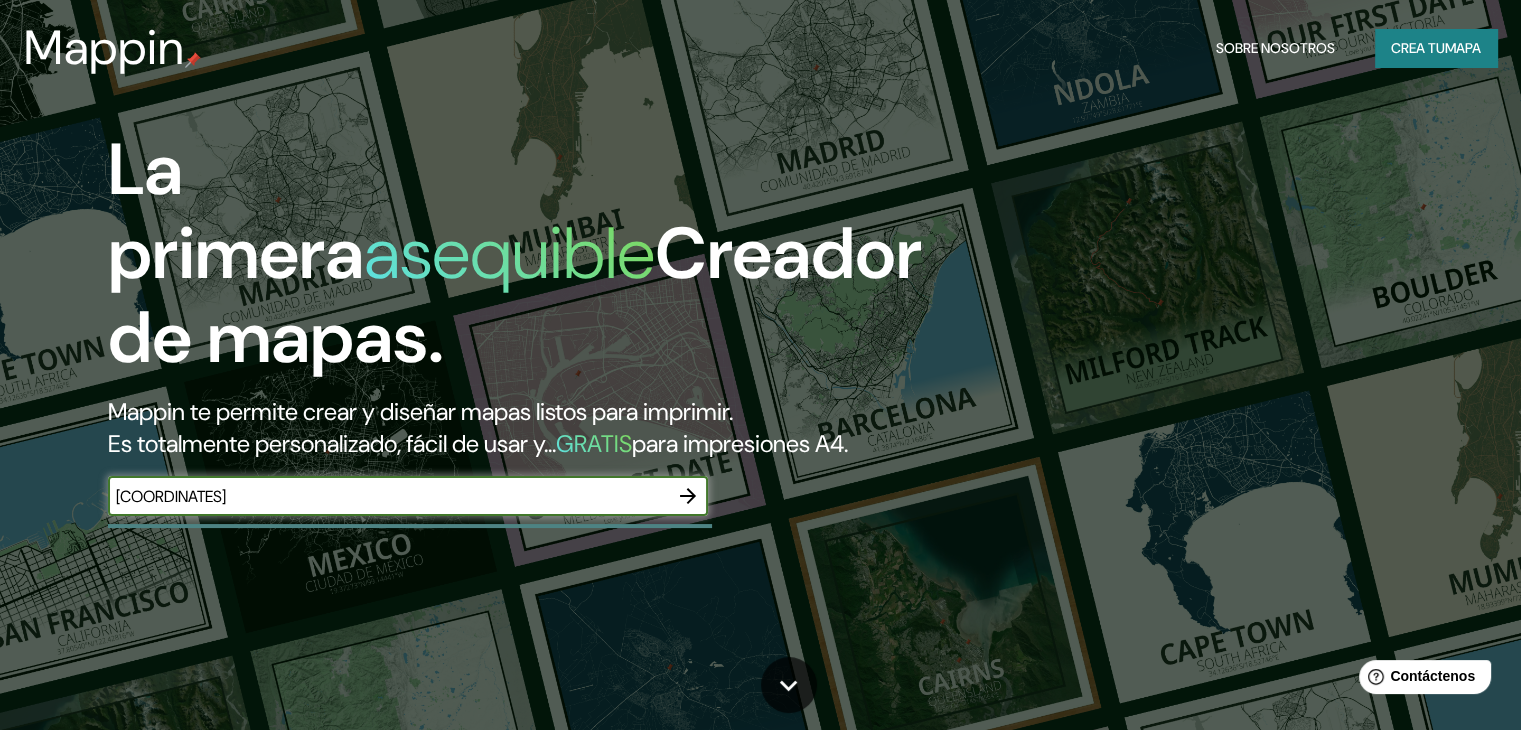 click 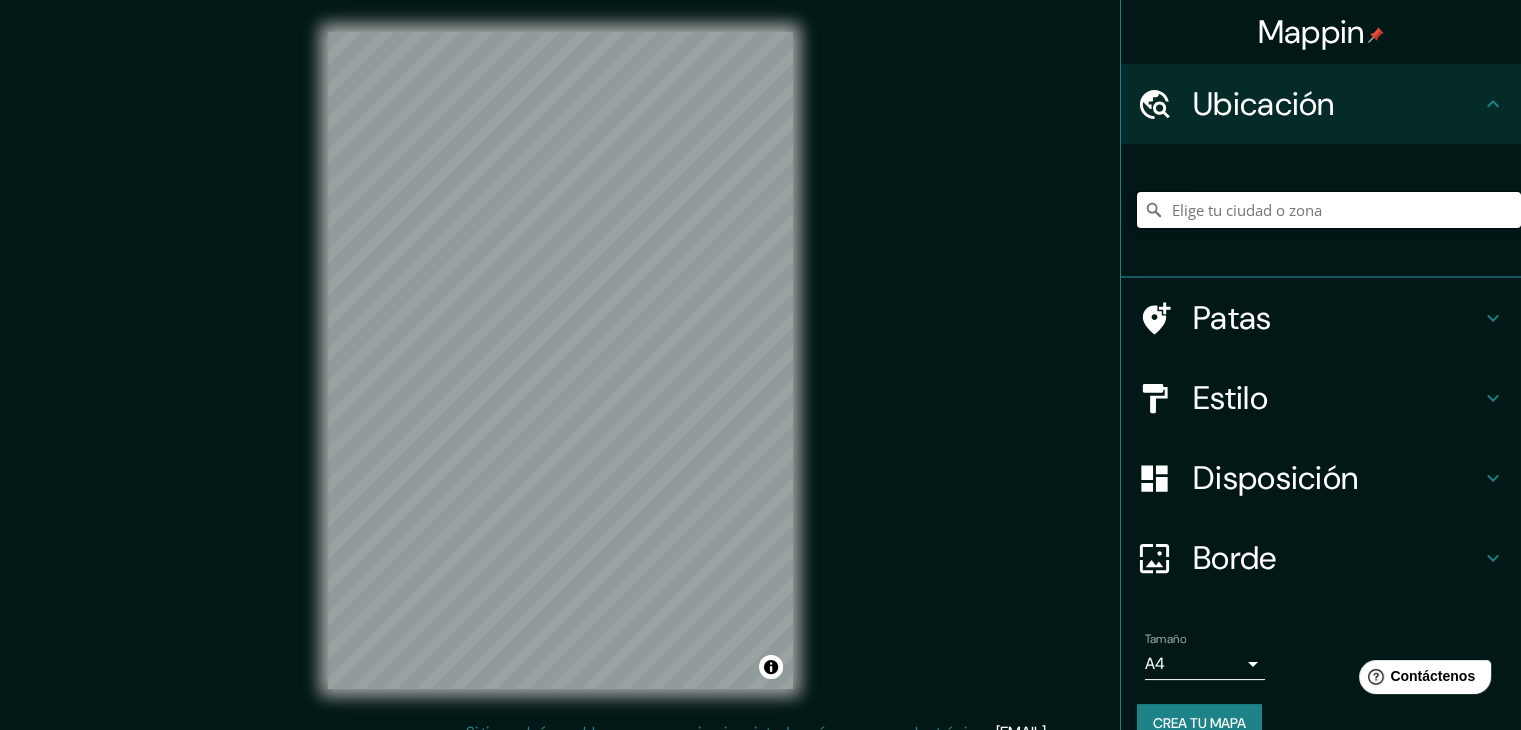 click at bounding box center [1329, 210] 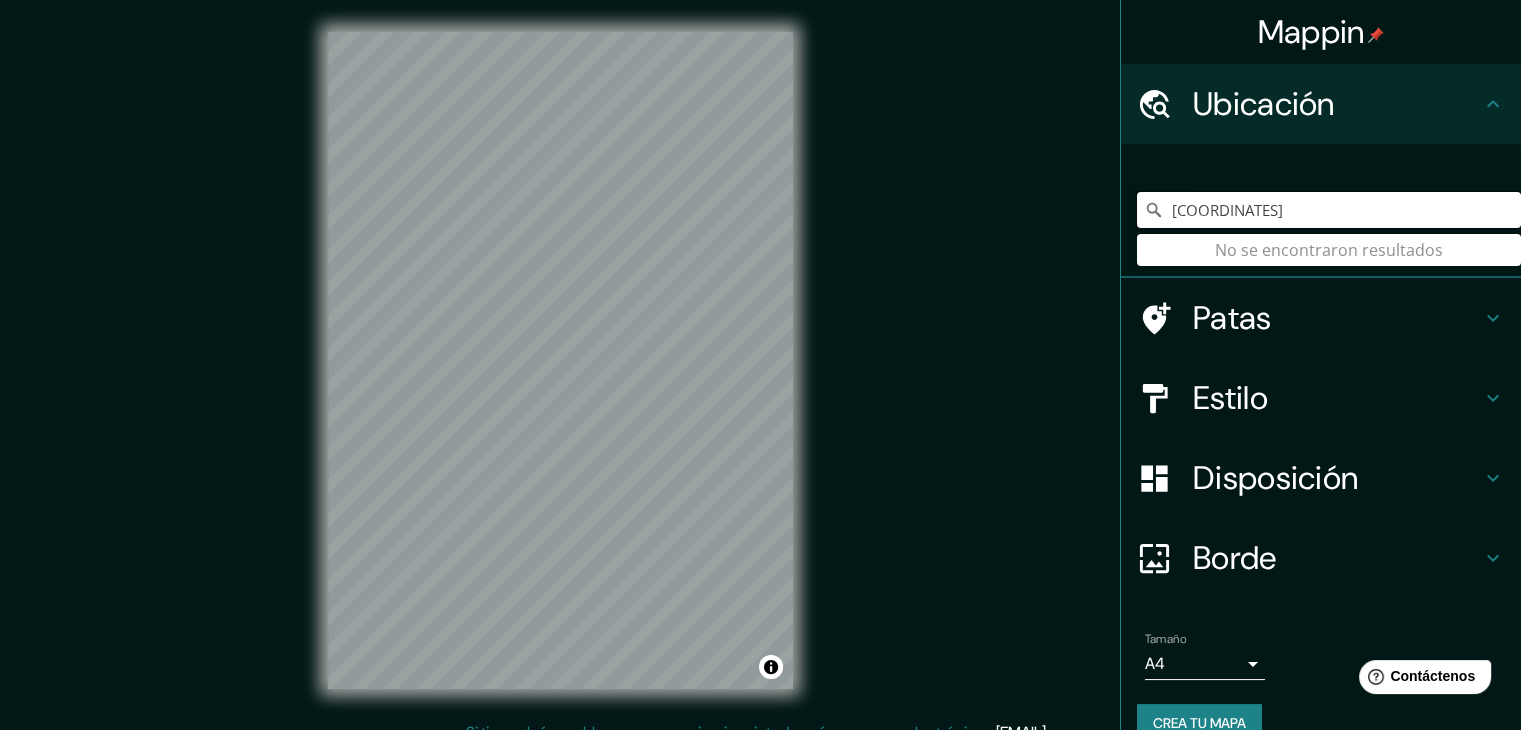 click on "18.341637, -70.109627" at bounding box center (1329, 210) 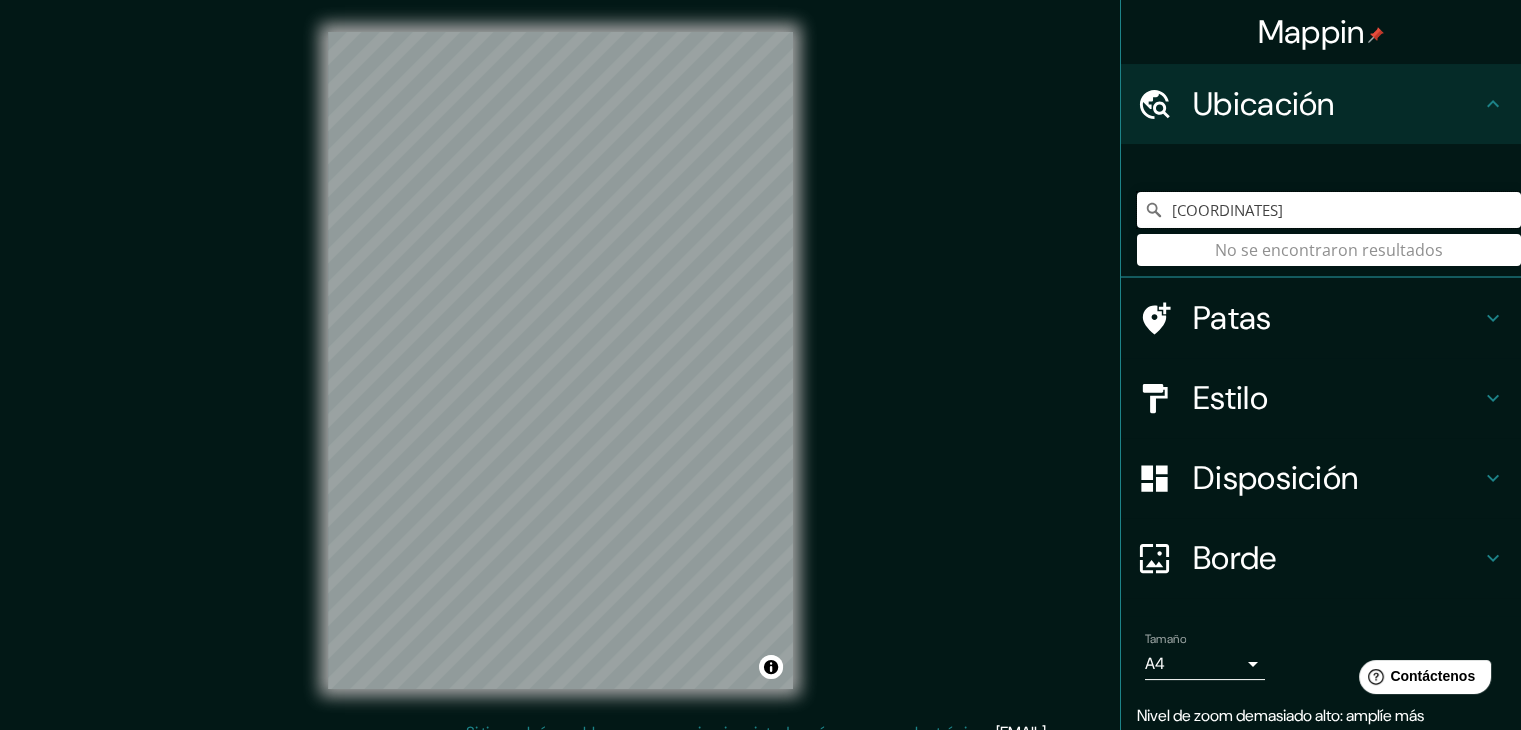 click on "18.341637-70.109627" at bounding box center [1329, 210] 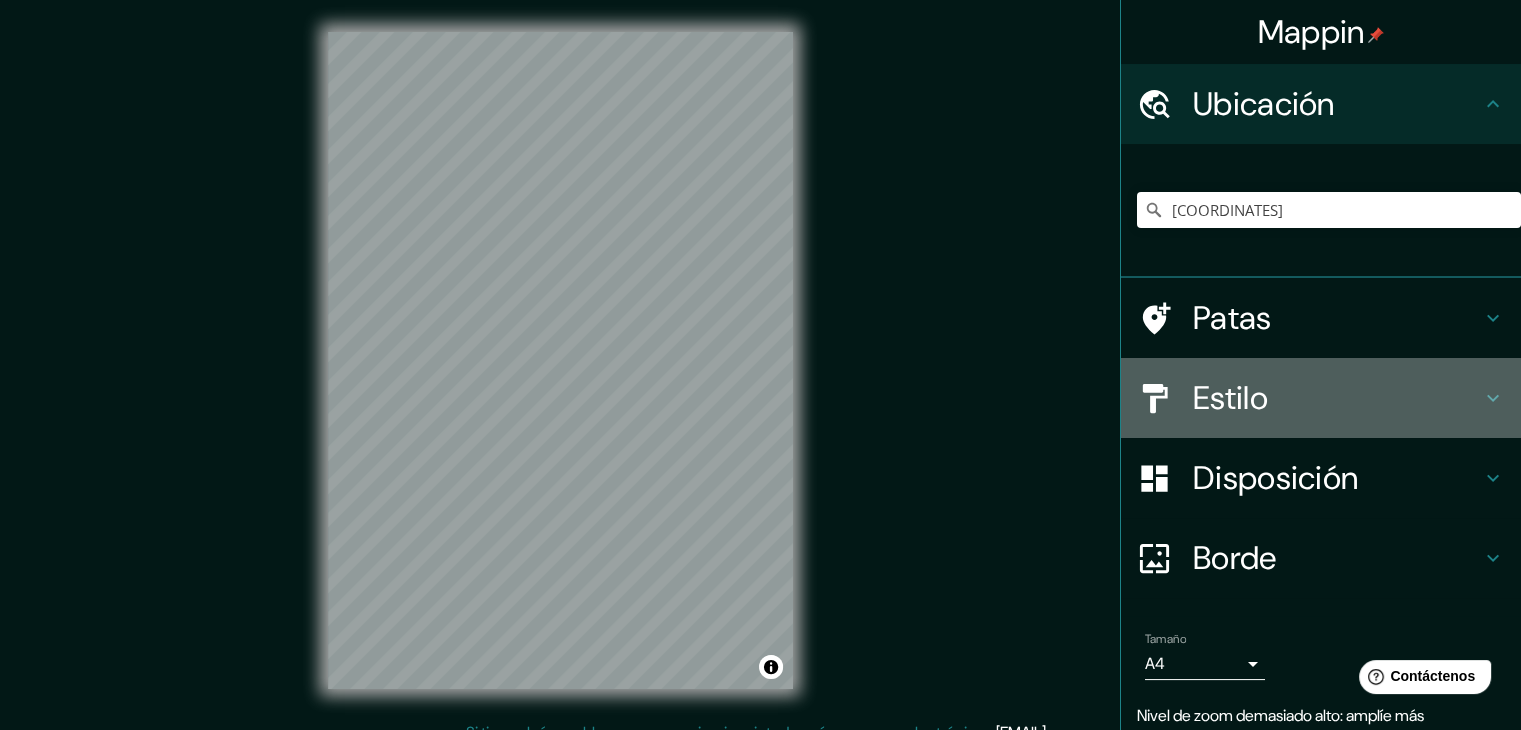 click on "Estilo" at bounding box center [1337, 398] 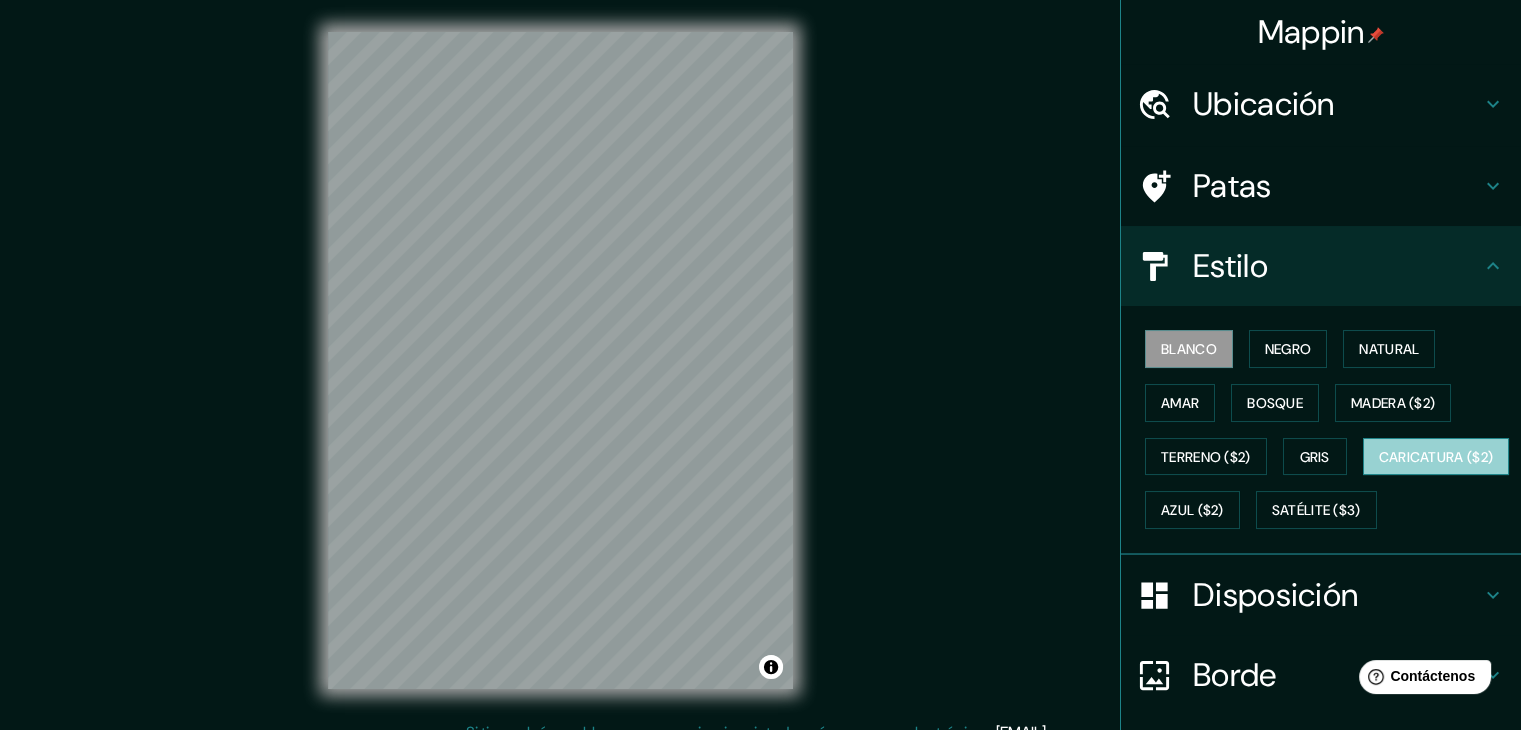 click on "Caricatura ($2)" at bounding box center (1436, 457) 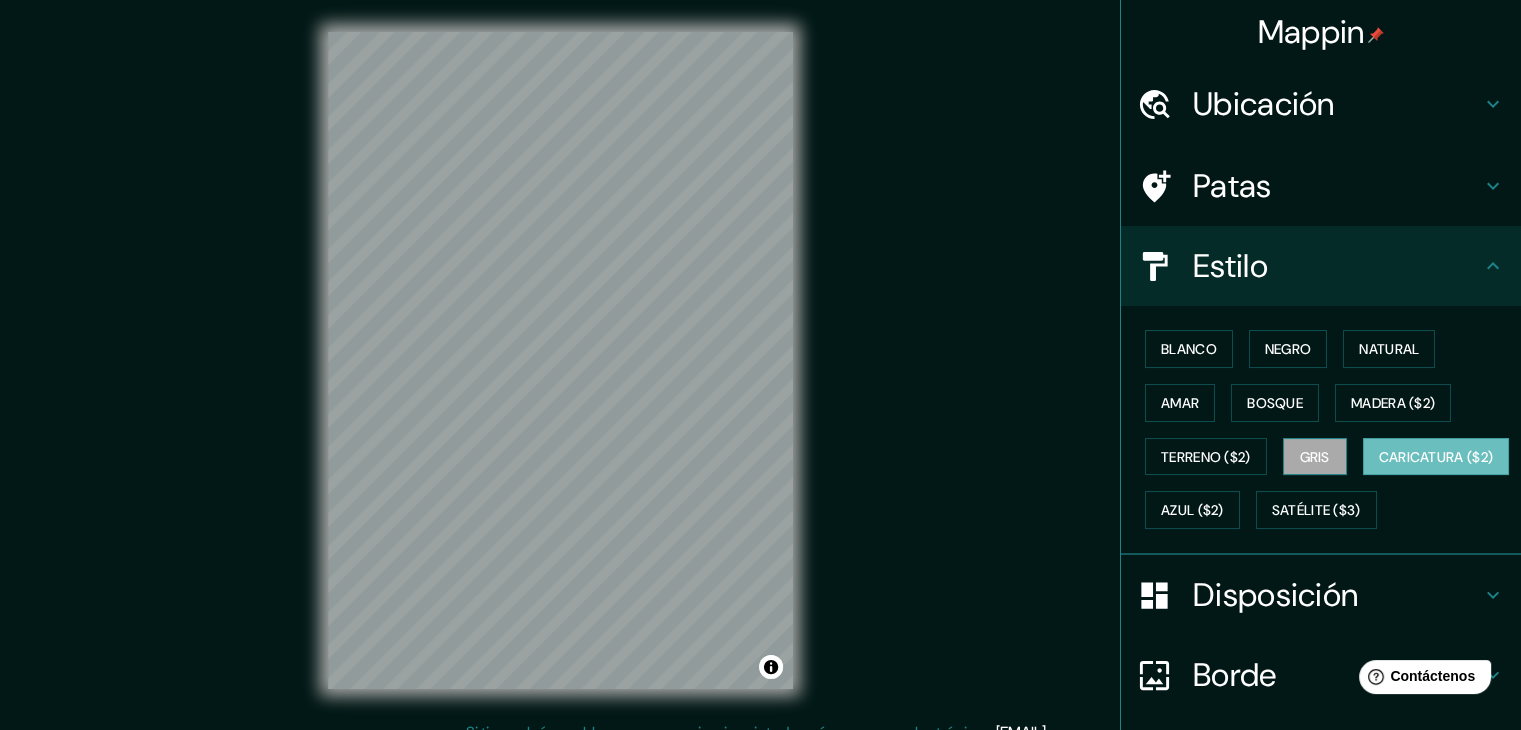 click on "Gris" at bounding box center [1315, 457] 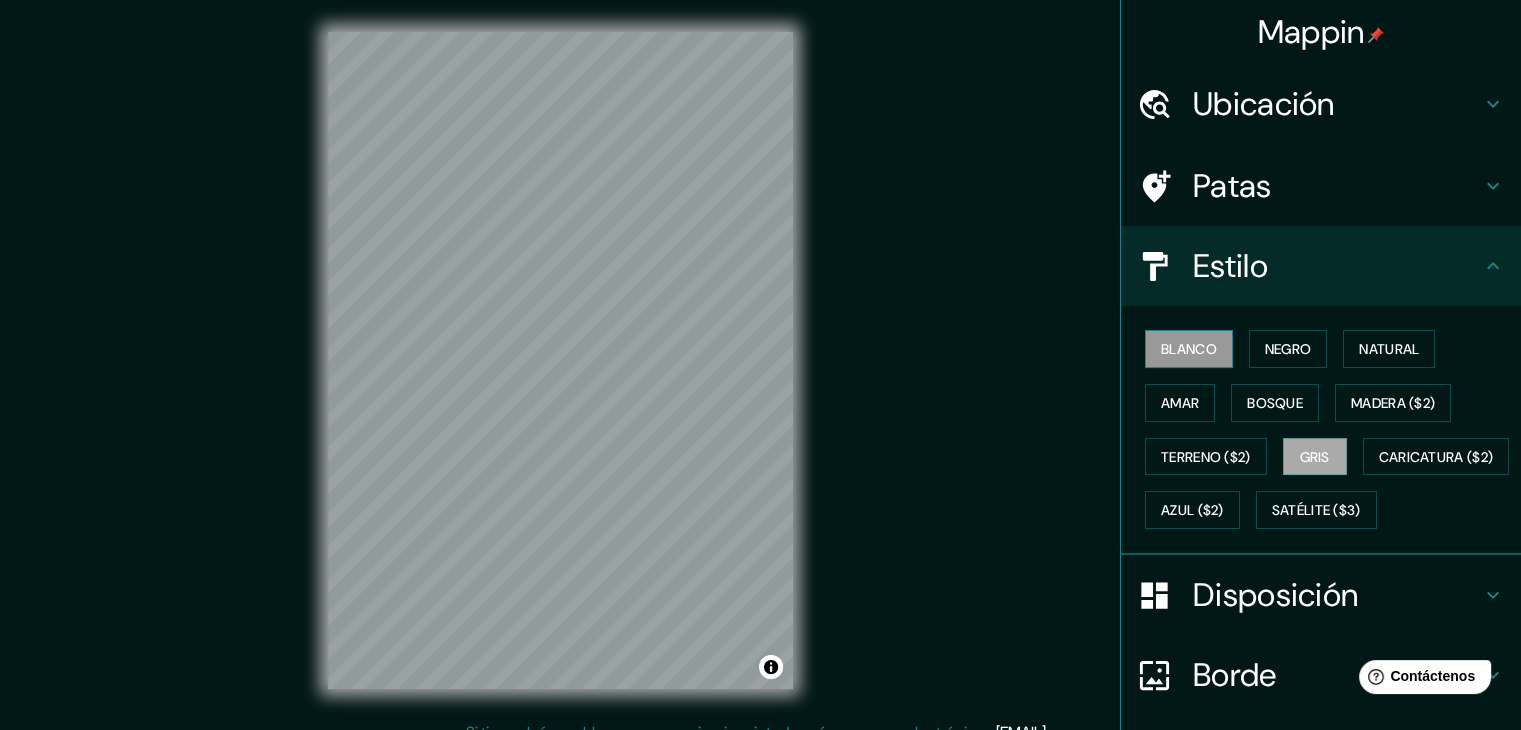 click on "Blanco" at bounding box center (1189, 349) 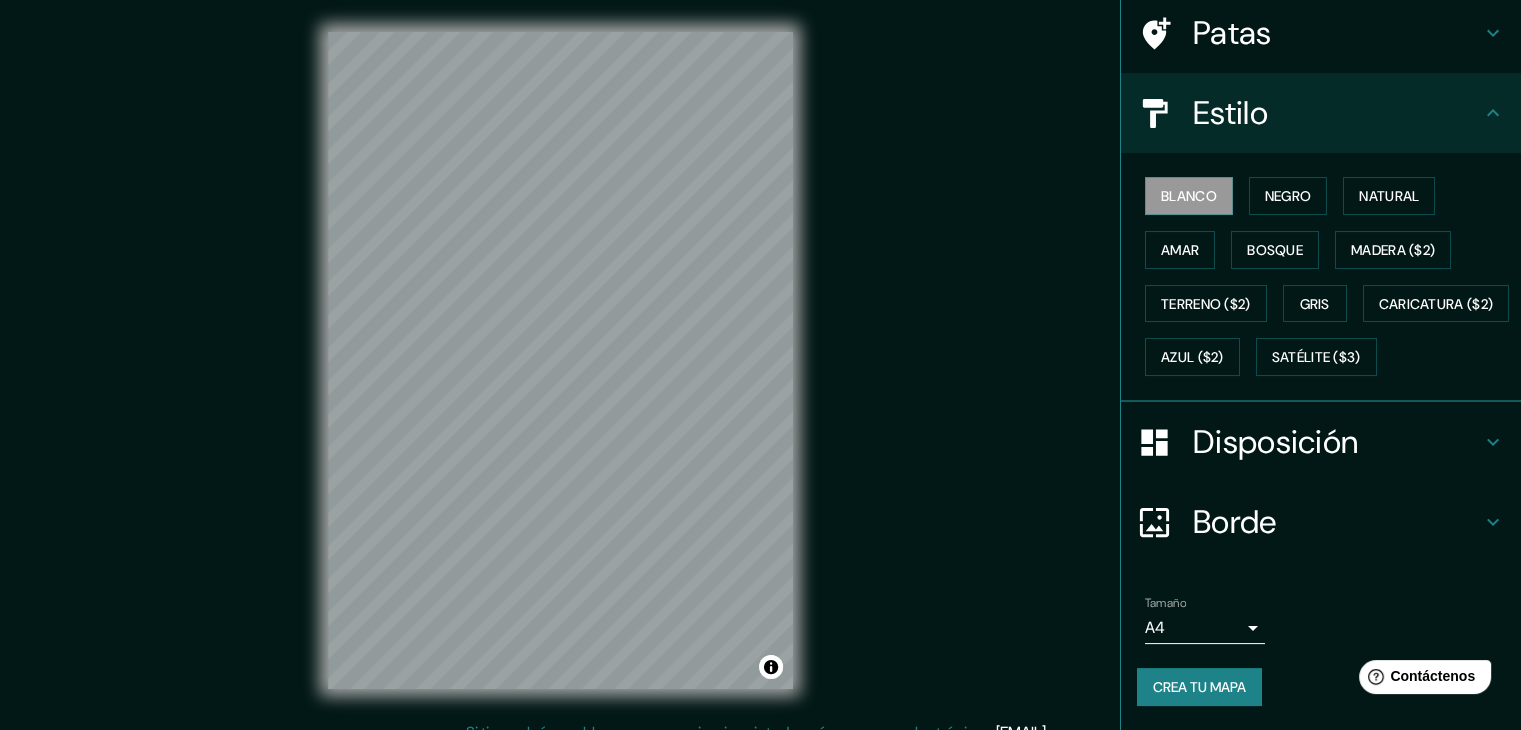 scroll, scrollTop: 202, scrollLeft: 0, axis: vertical 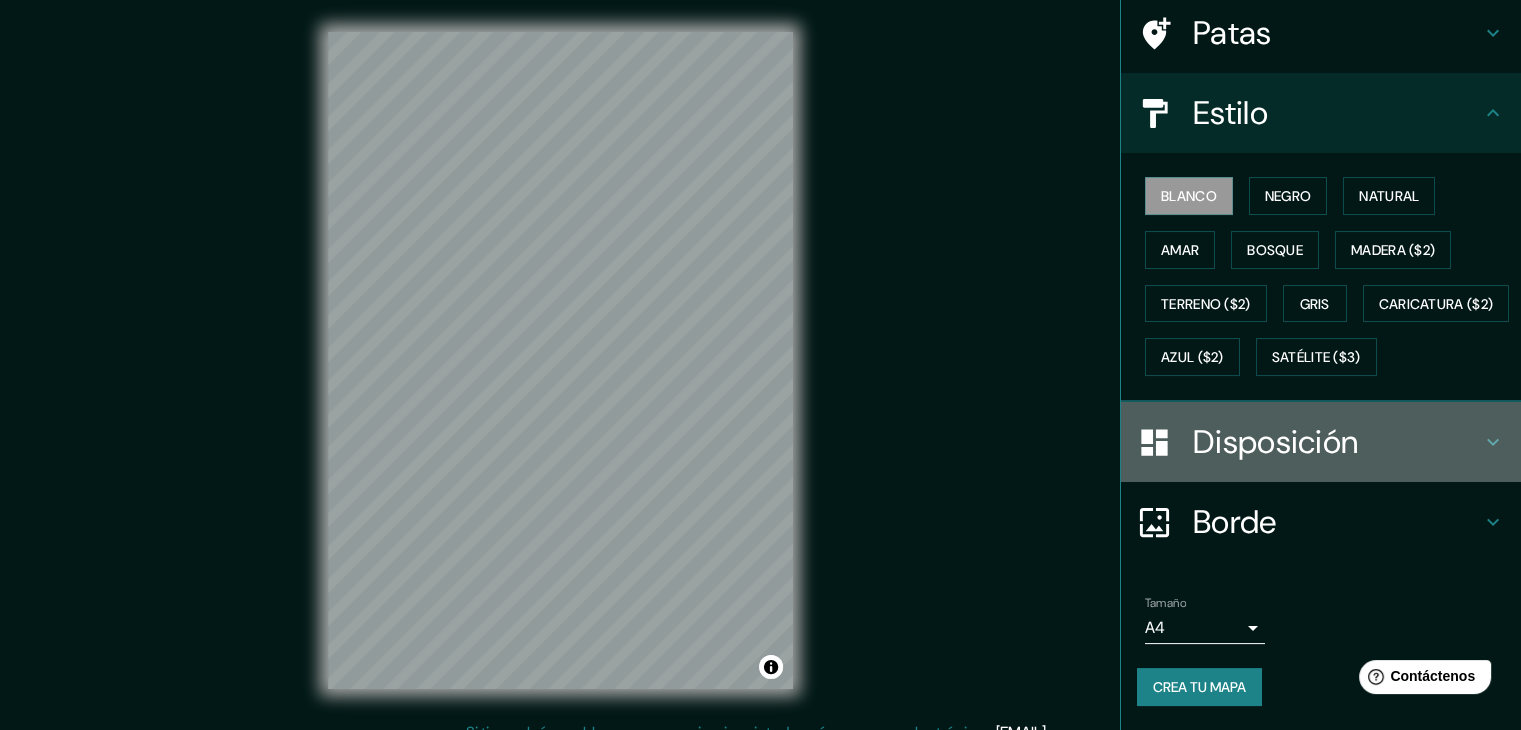 click on "Disposición" at bounding box center [1275, 442] 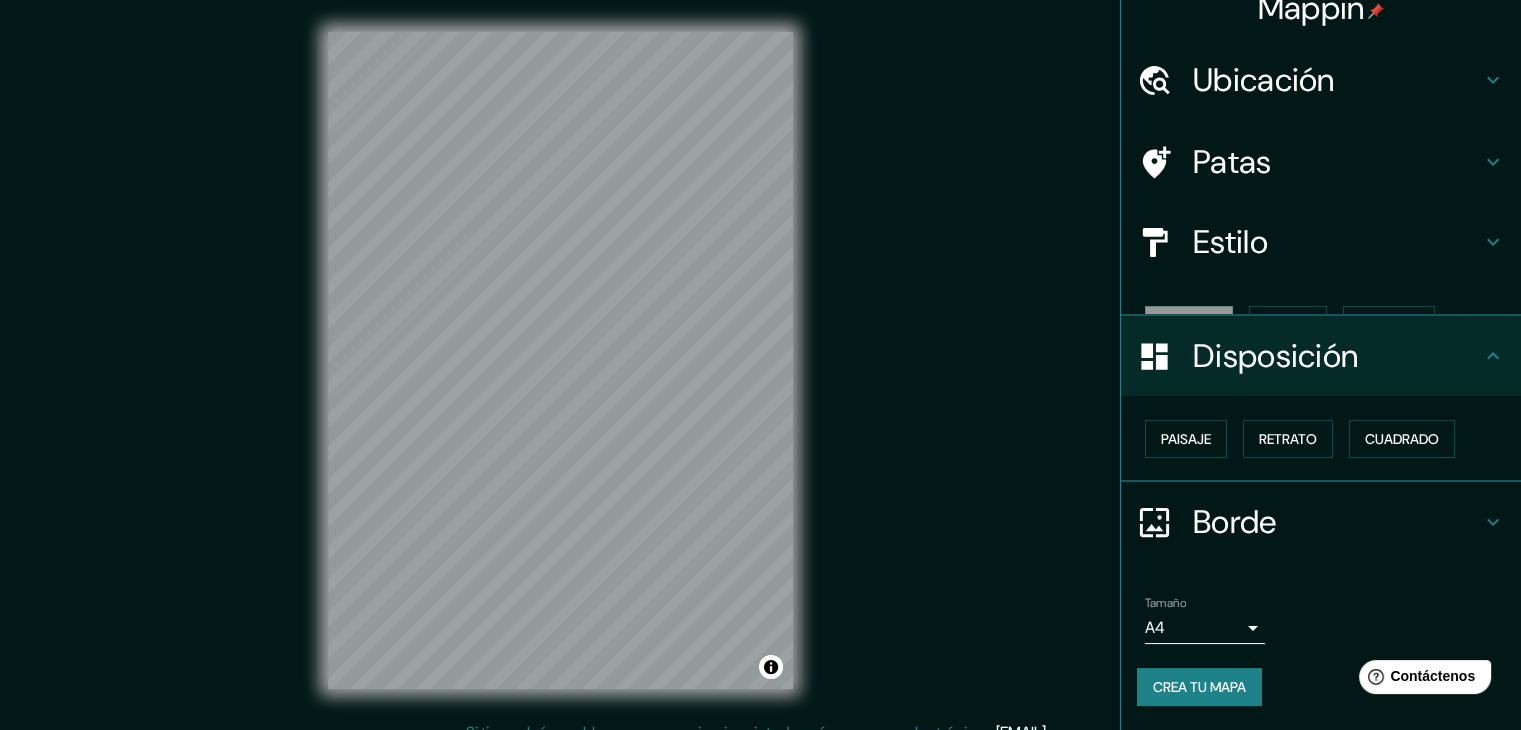 scroll, scrollTop: 0, scrollLeft: 0, axis: both 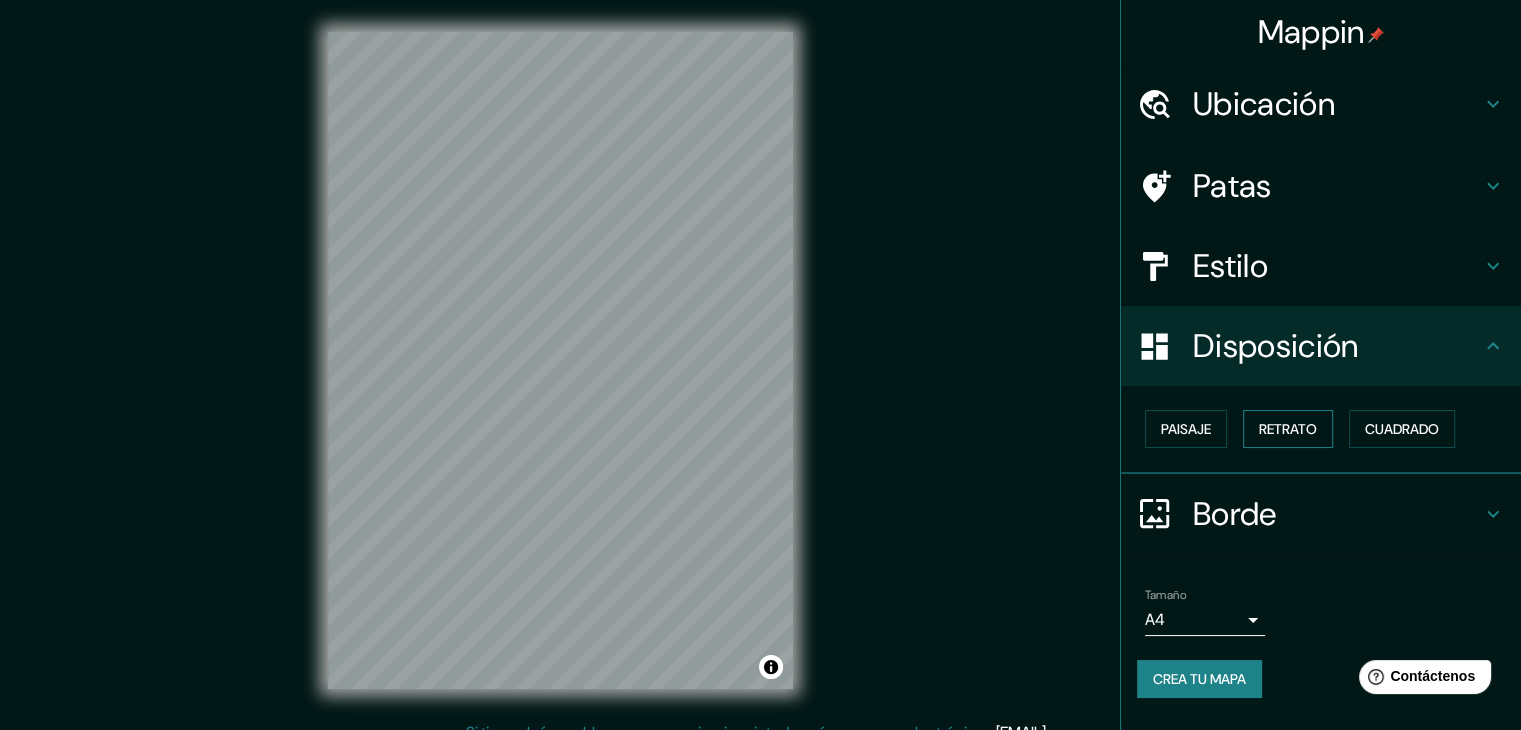 click on "Retrato" at bounding box center (1288, 429) 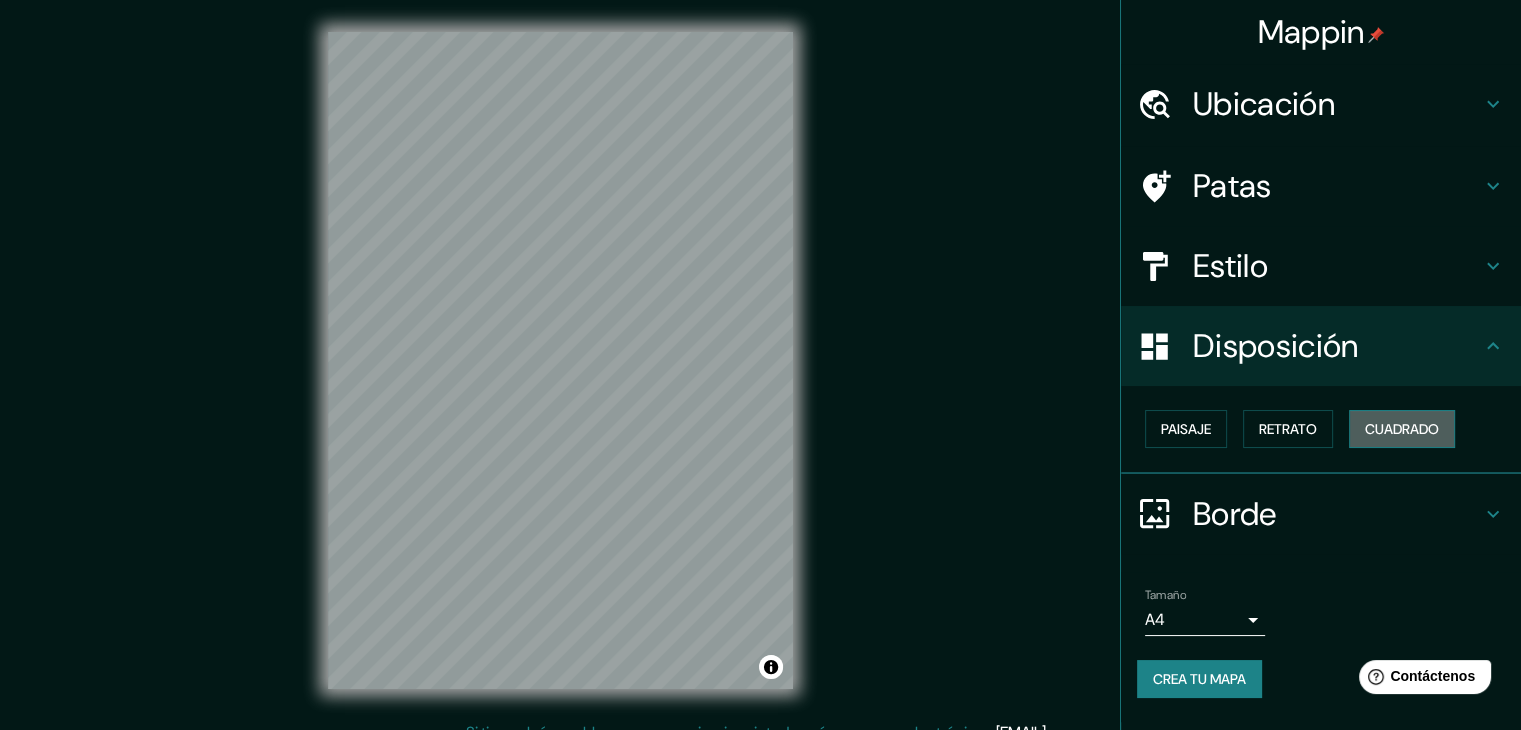 click on "Cuadrado" at bounding box center (1402, 429) 